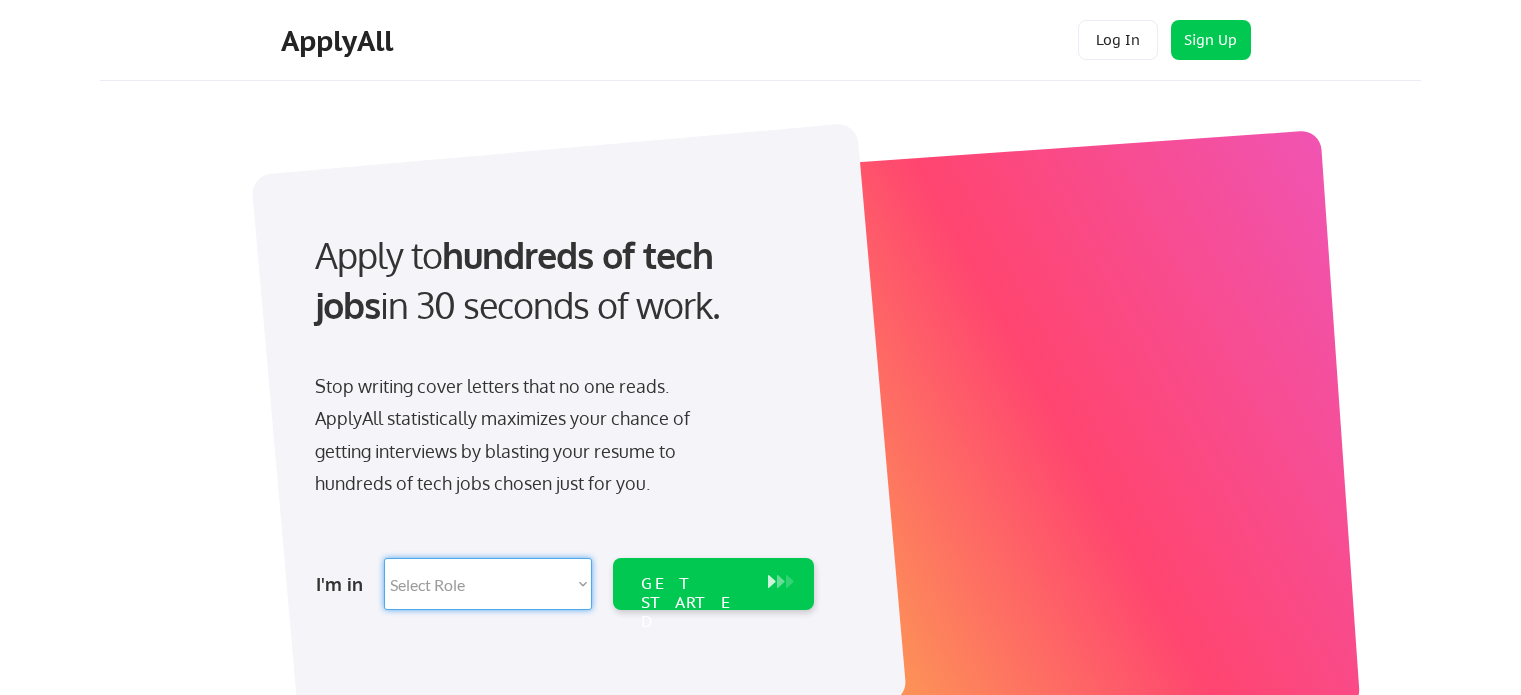 scroll, scrollTop: 0, scrollLeft: 0, axis: both 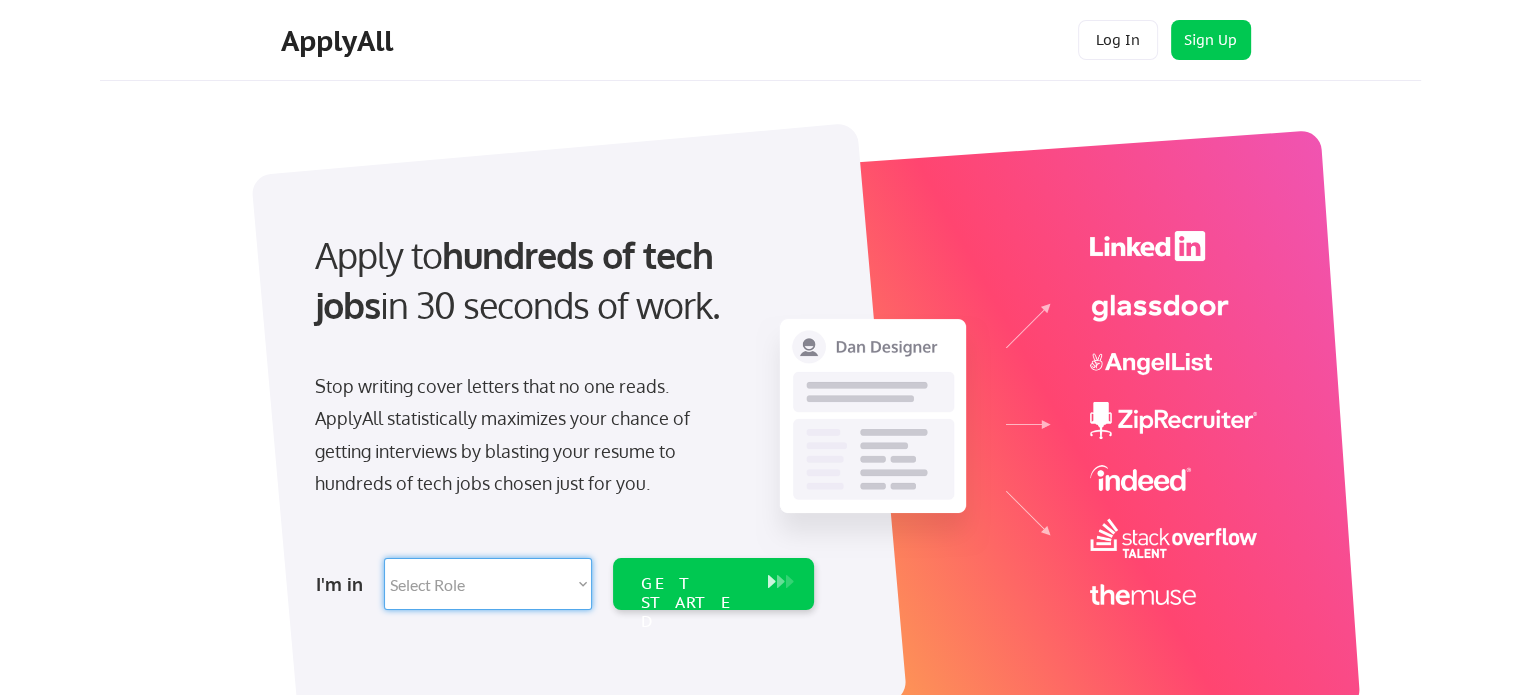 select on ""marketing___comms"" 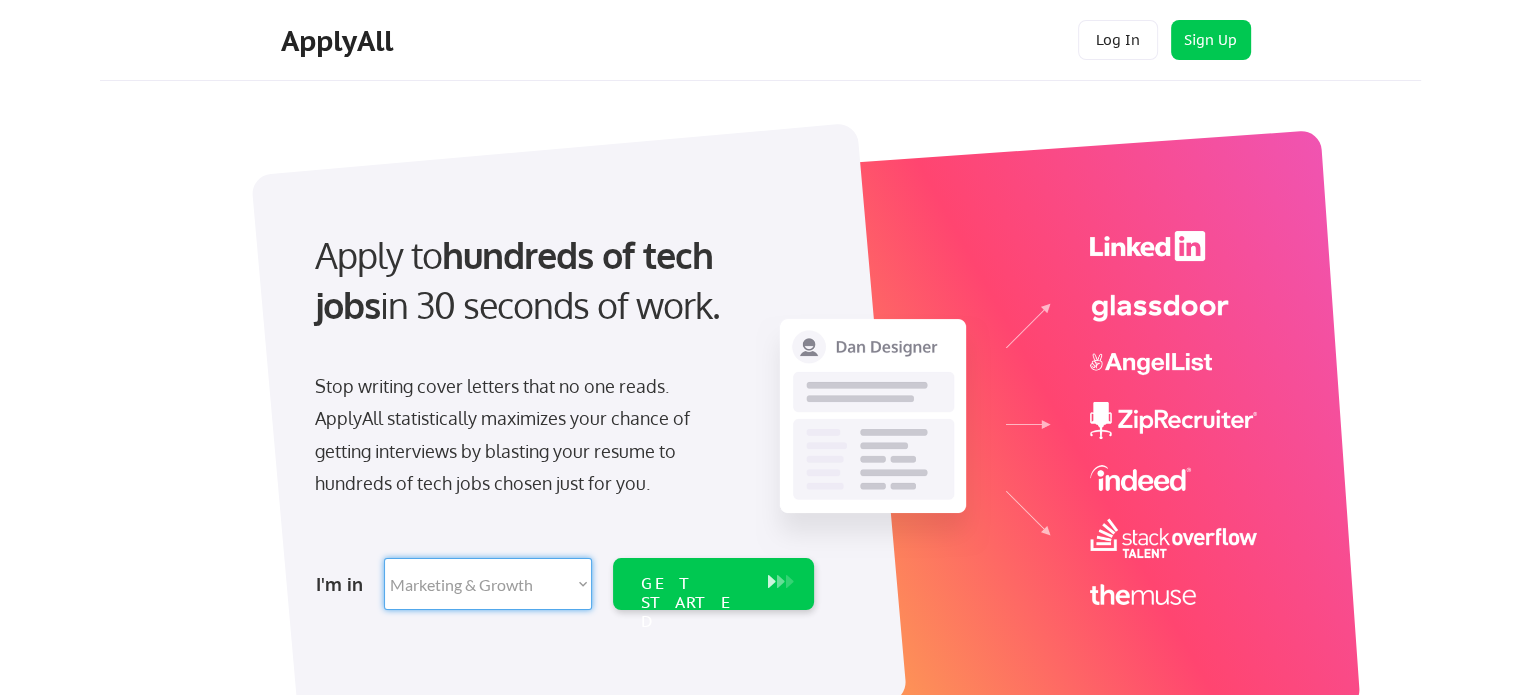 click on "Select Role Software Engineering Product Management Customer Success Sales UI/UX/Product Design Technical Project/Program Mgmt Marketing & Growth Data HR/Recruiting IT/Cybersecurity Tech Finance/Ops/Strategy Customer Support" at bounding box center [488, 584] 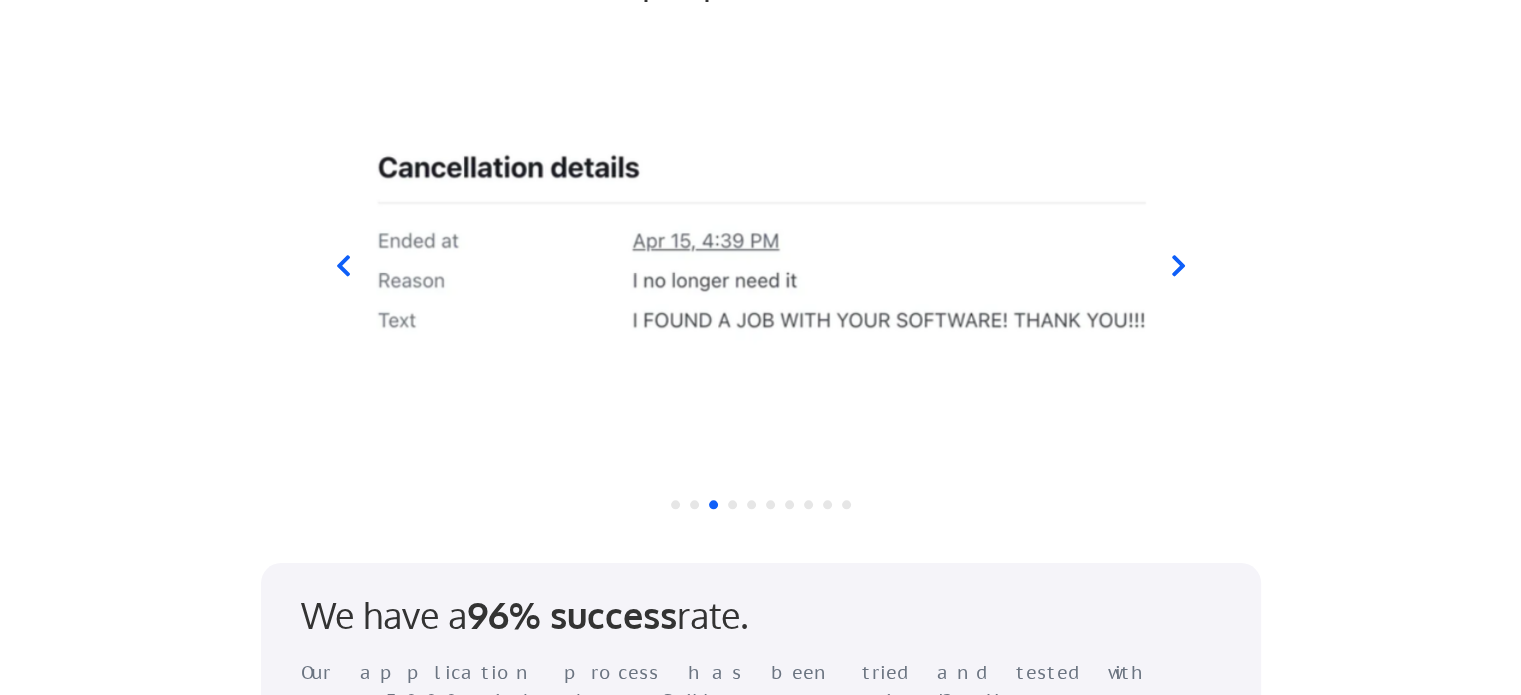 scroll, scrollTop: 2000, scrollLeft: 0, axis: vertical 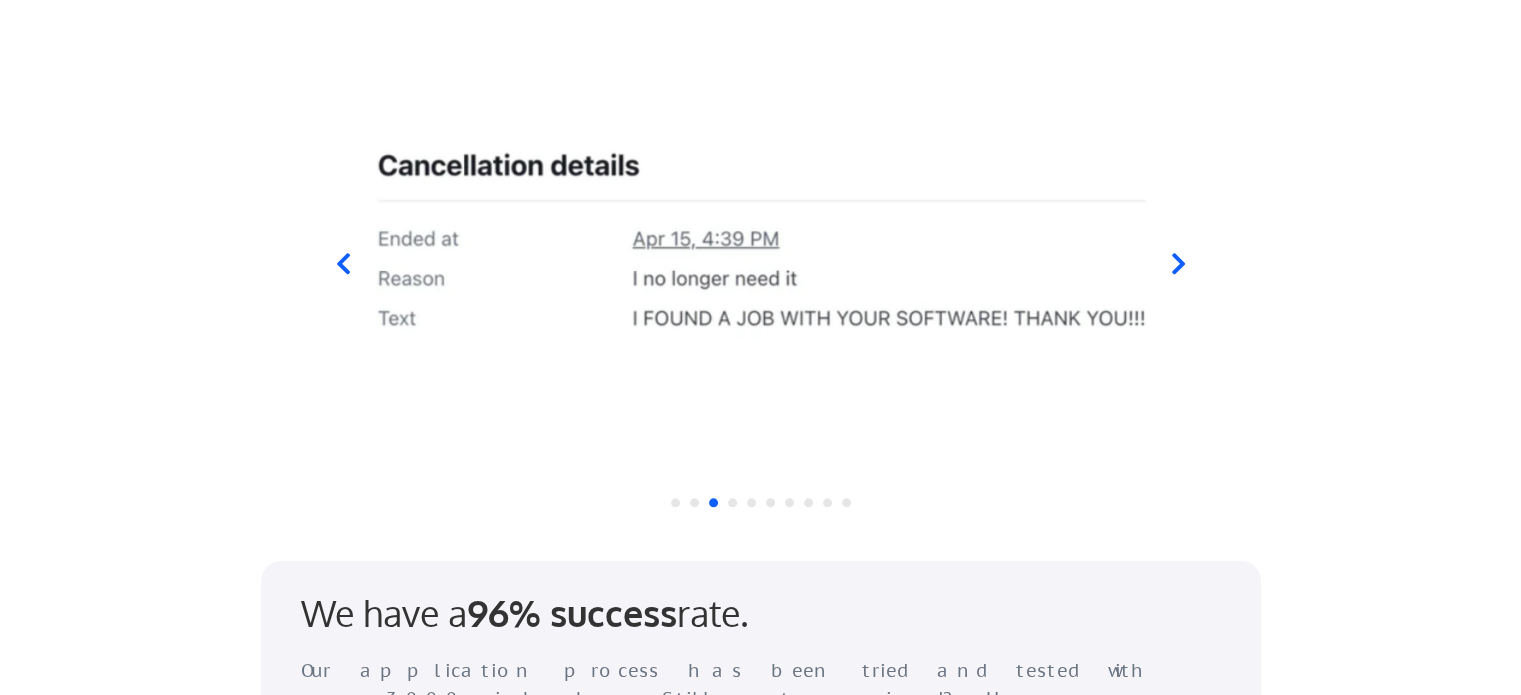 click 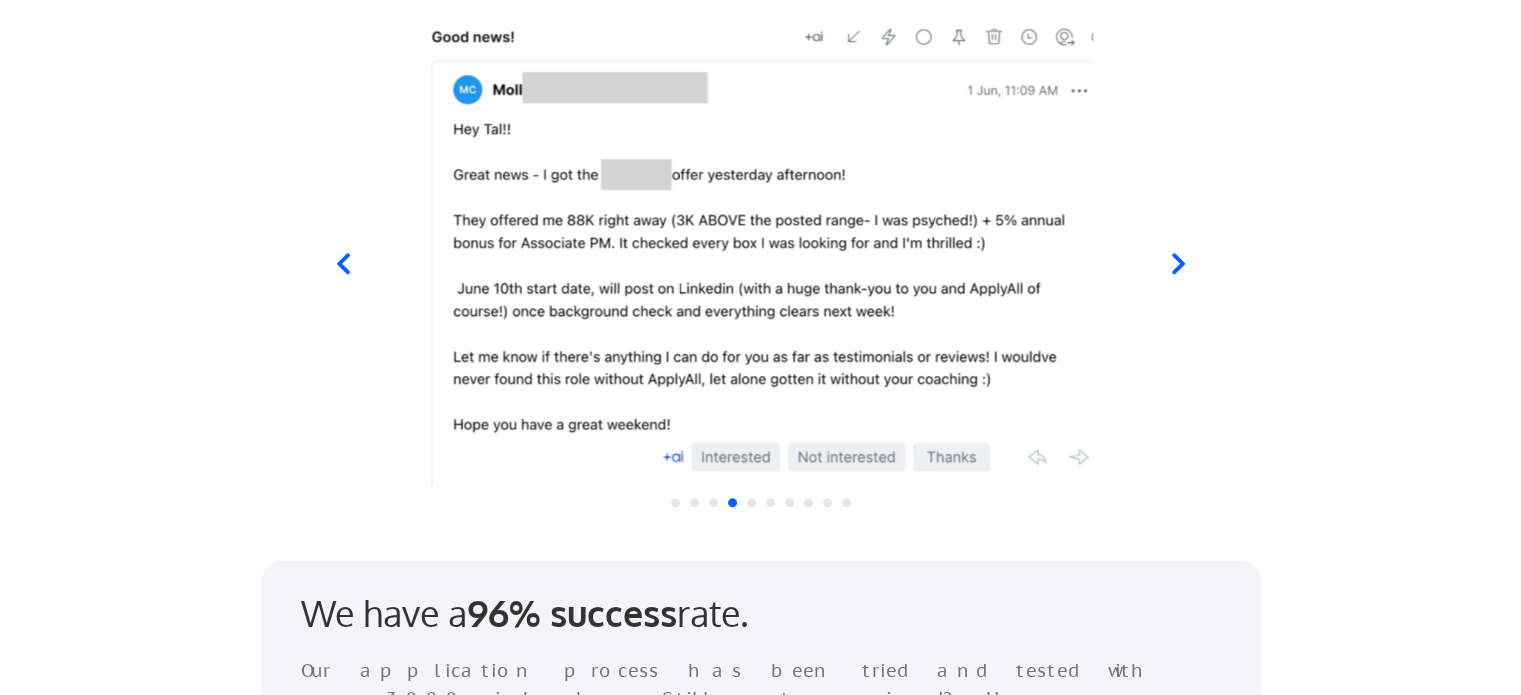 click 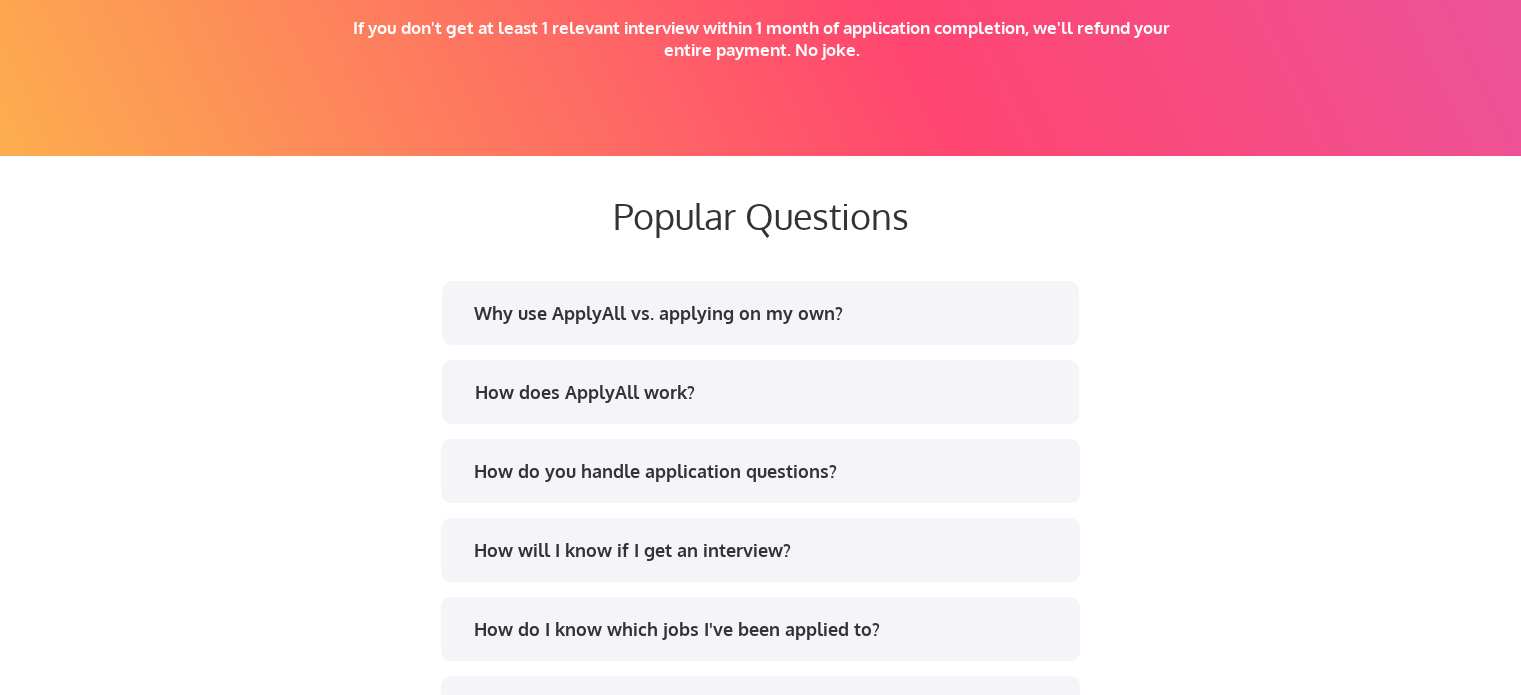 scroll, scrollTop: 3800, scrollLeft: 0, axis: vertical 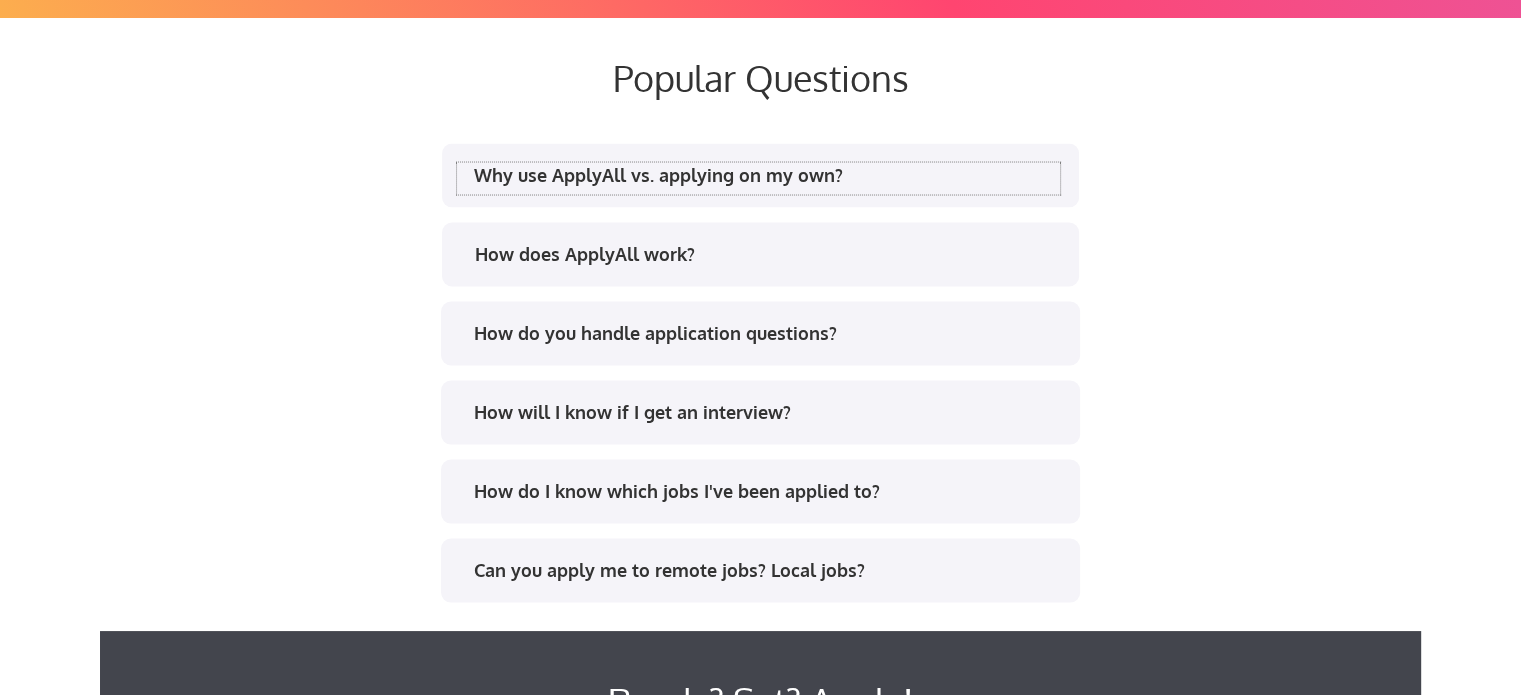 click on "Why use ApplyAll vs. applying on my own?" at bounding box center [766, 174] 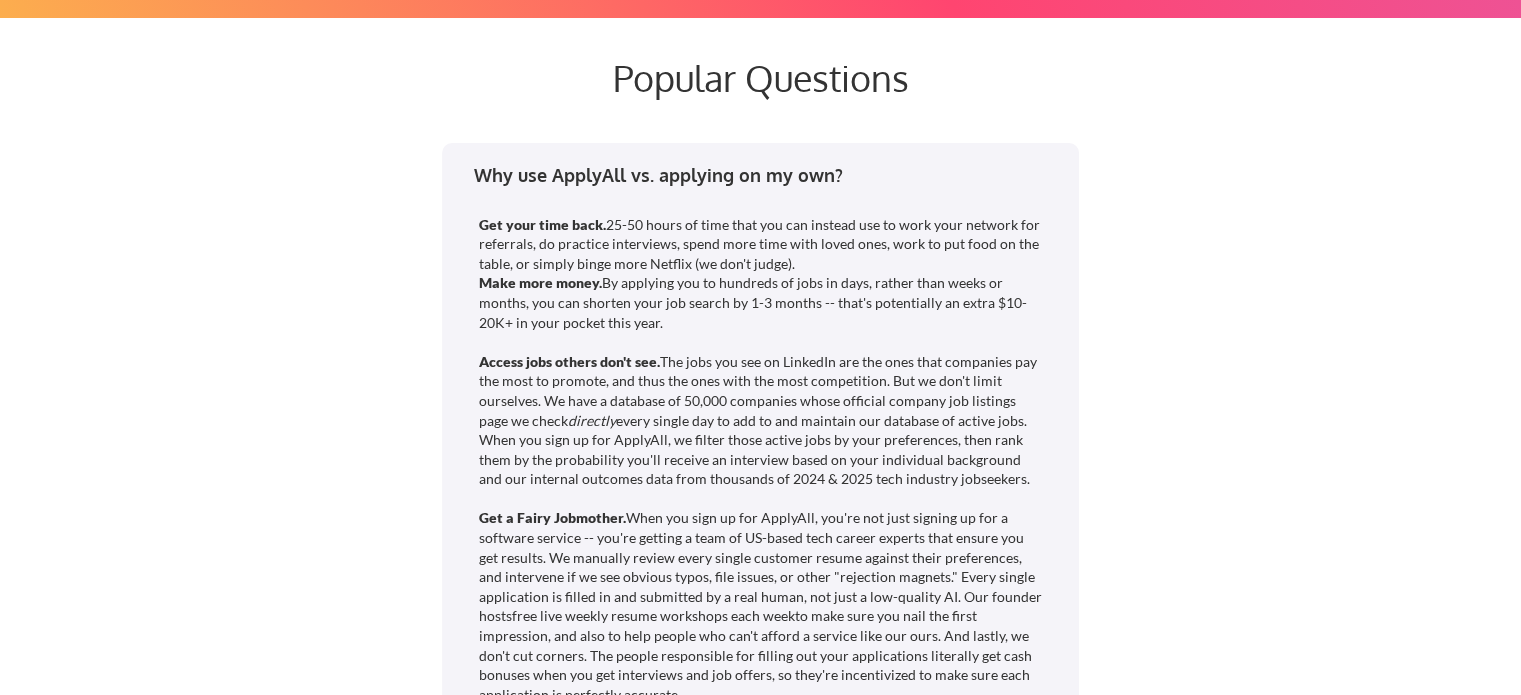click on "Why use ApplyAll vs. applying on my own?" at bounding box center (766, 174) 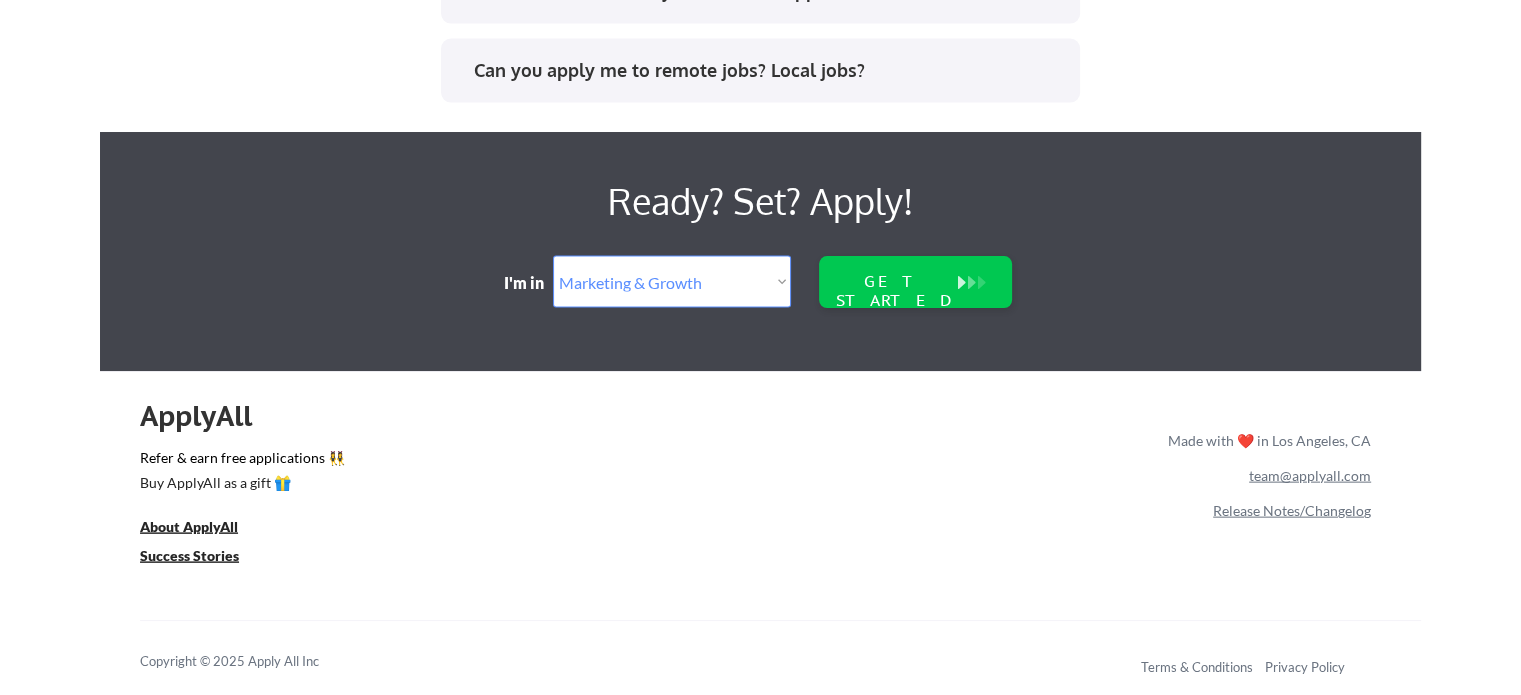 scroll, scrollTop: 4300, scrollLeft: 0, axis: vertical 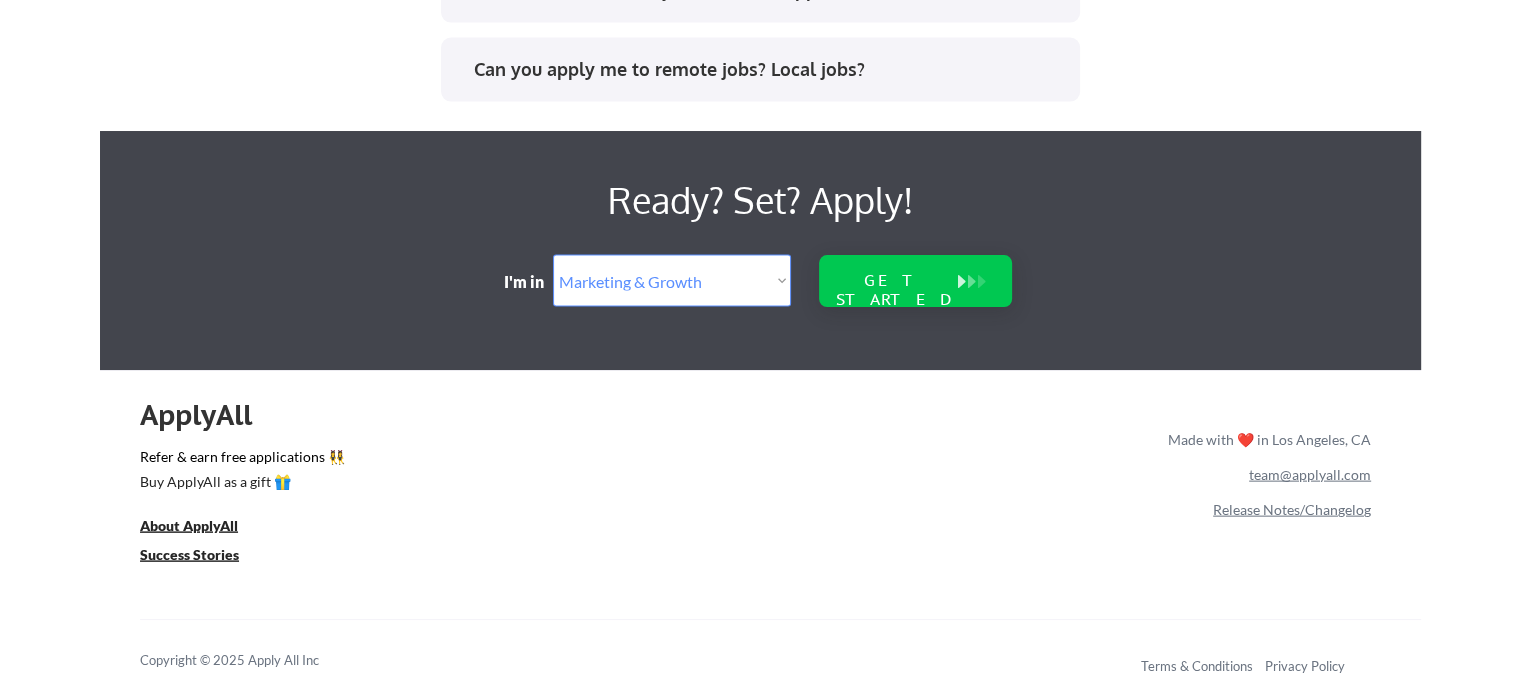 click on "GET STARTED" at bounding box center (896, 290) 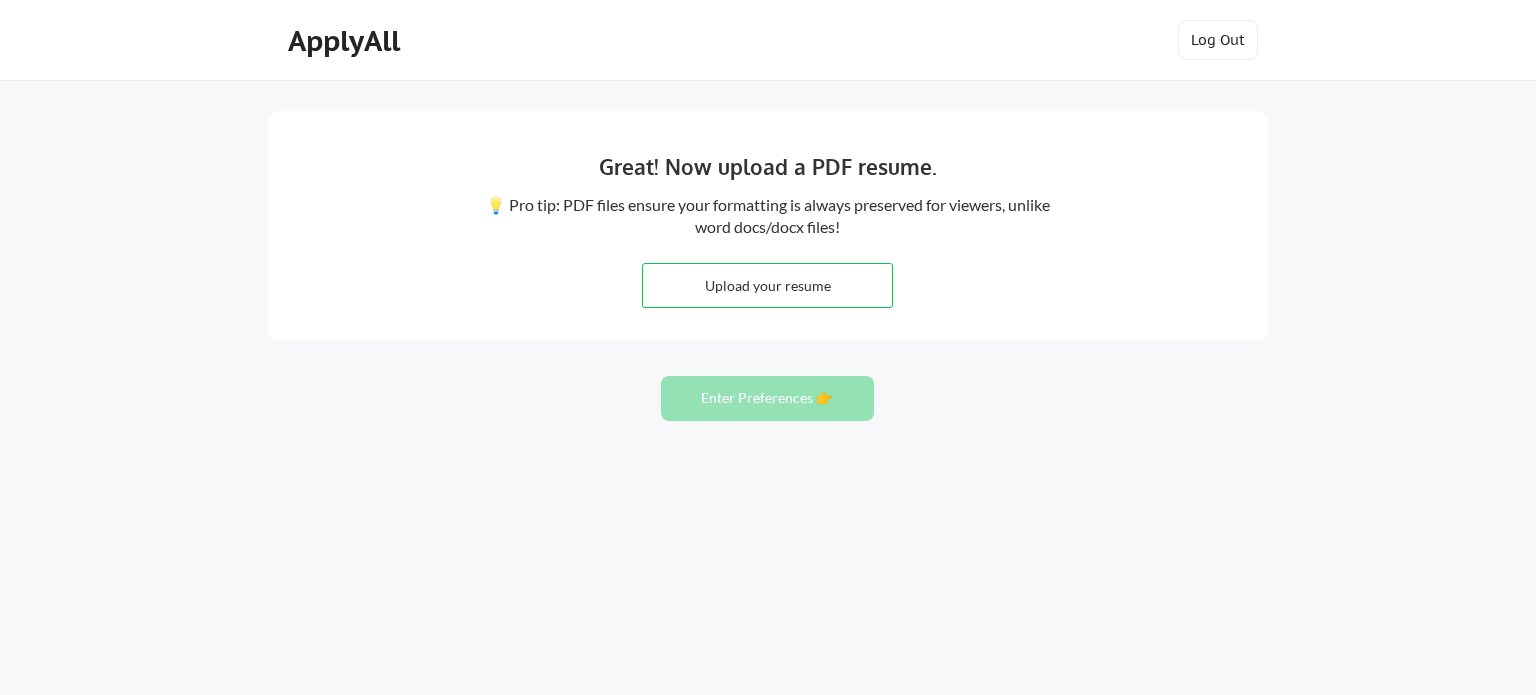 scroll, scrollTop: 0, scrollLeft: 0, axis: both 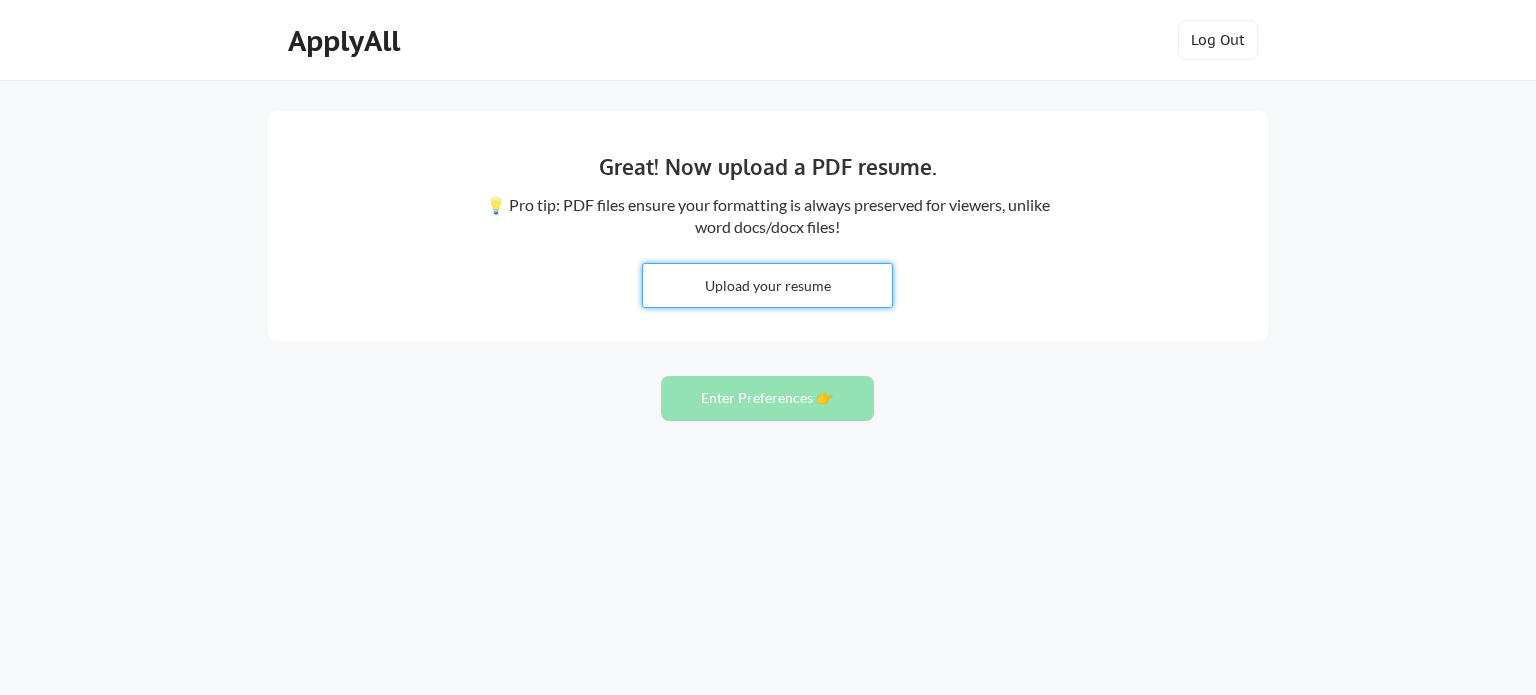 click at bounding box center (767, 285) 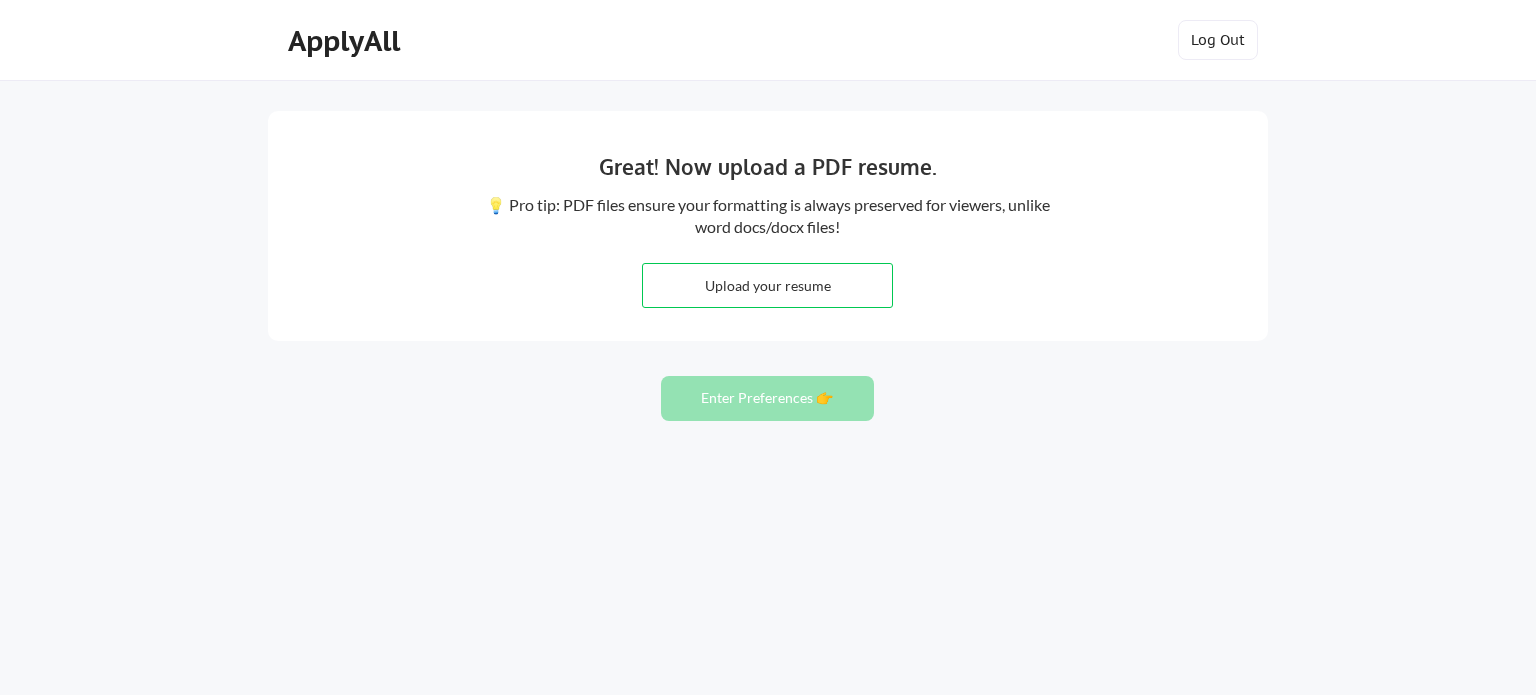 type on "C:\fakepath\Resume - Copywriter.pdf" 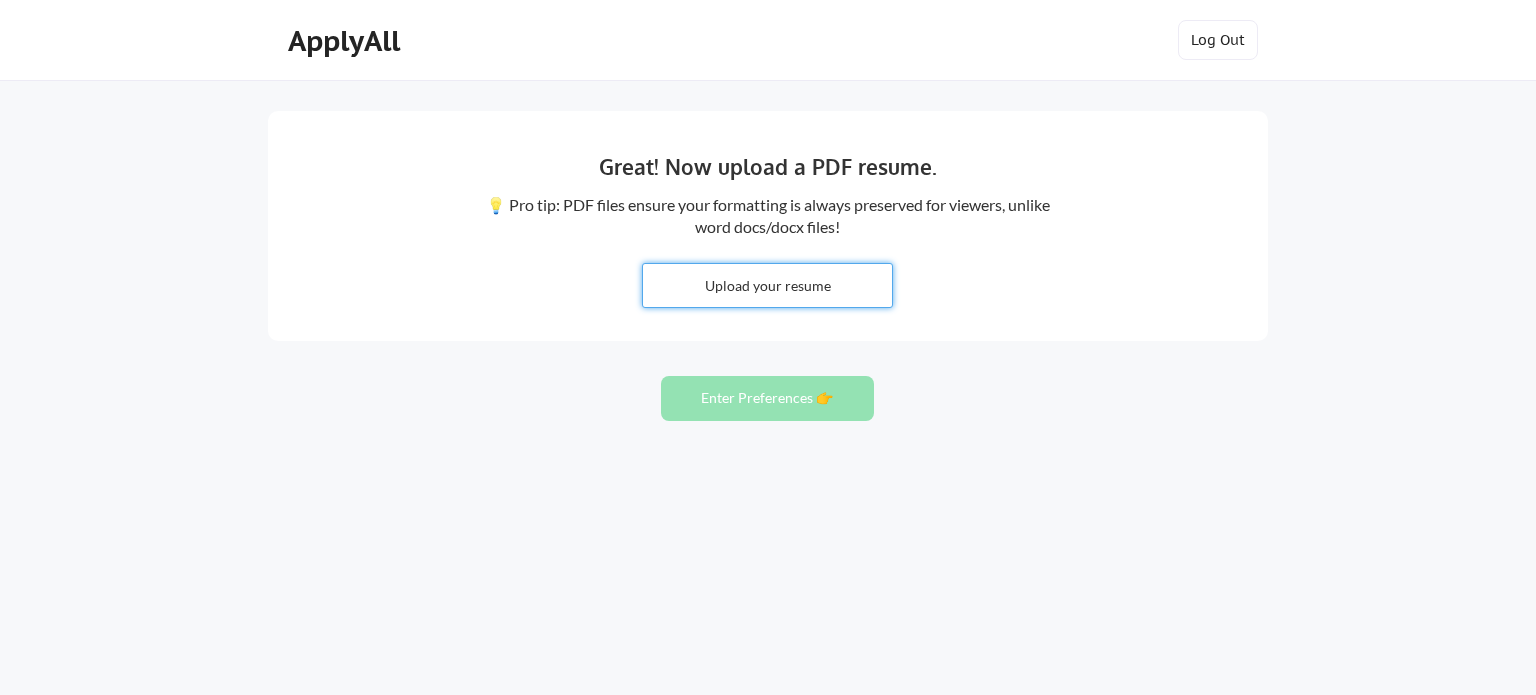 type 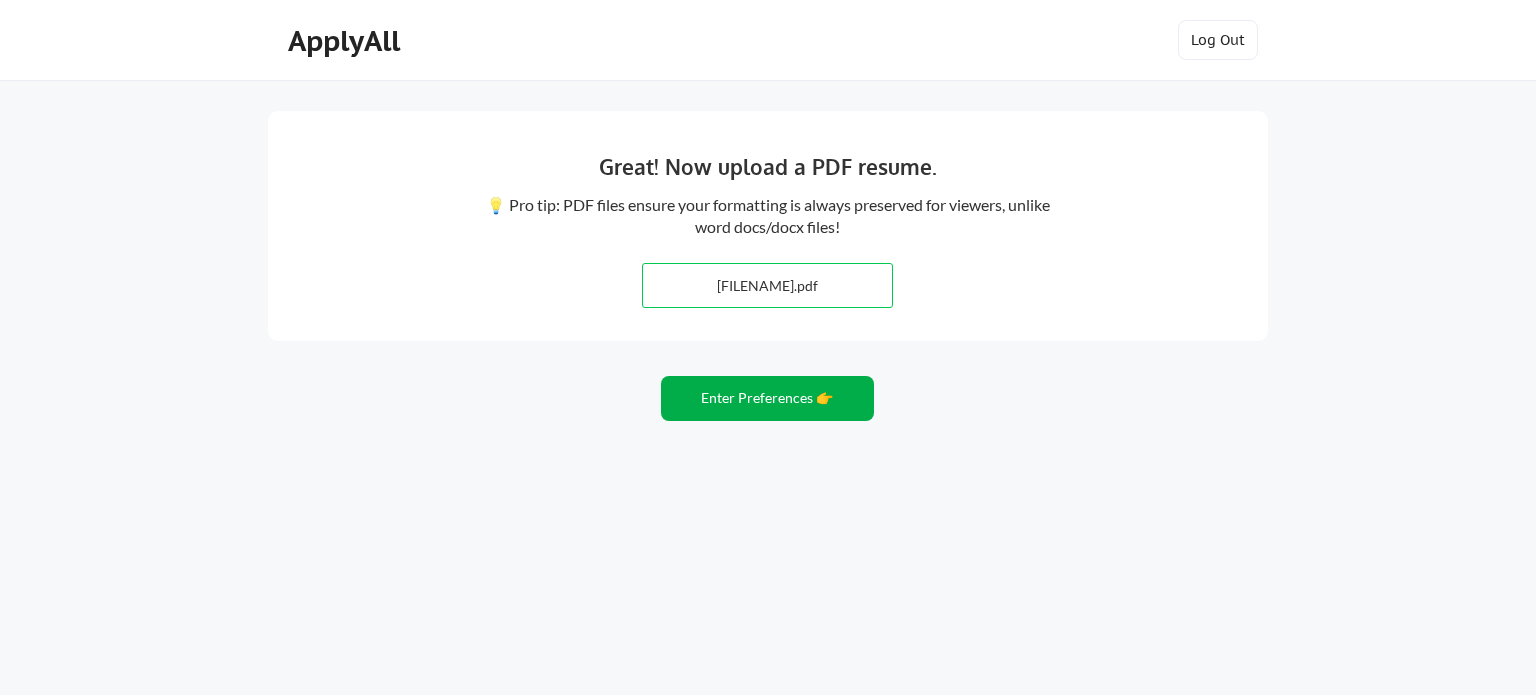 click on "Enter Preferences  👉" at bounding box center (767, 398) 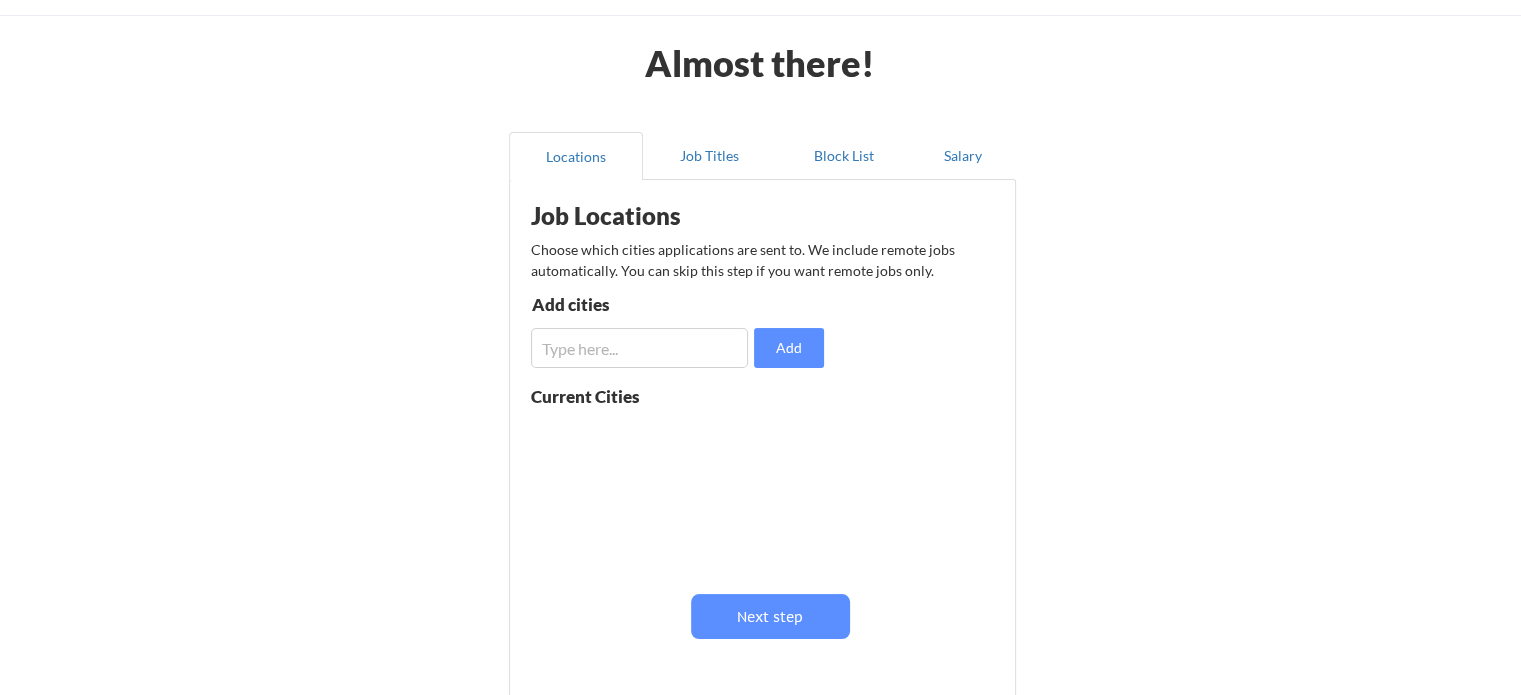 scroll, scrollTop: 100, scrollLeft: 0, axis: vertical 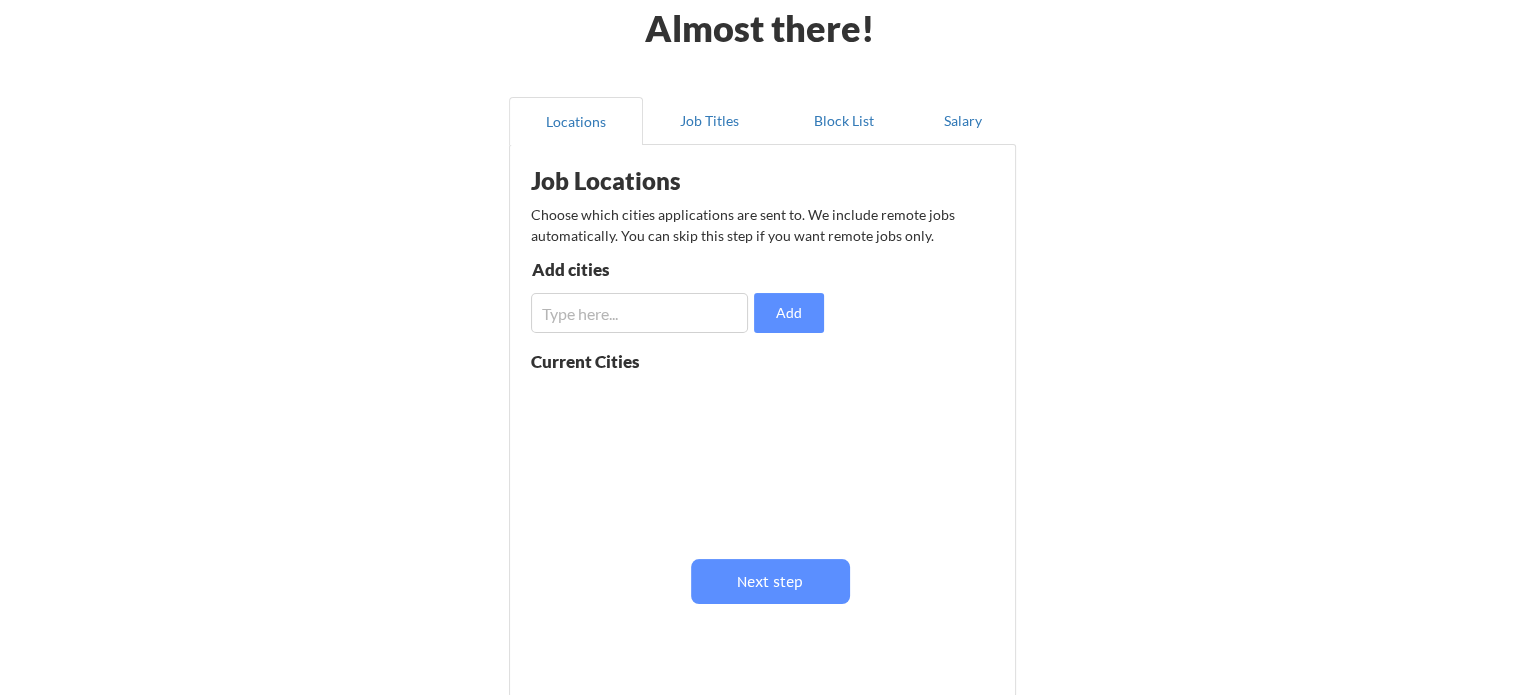 click at bounding box center (639, 313) 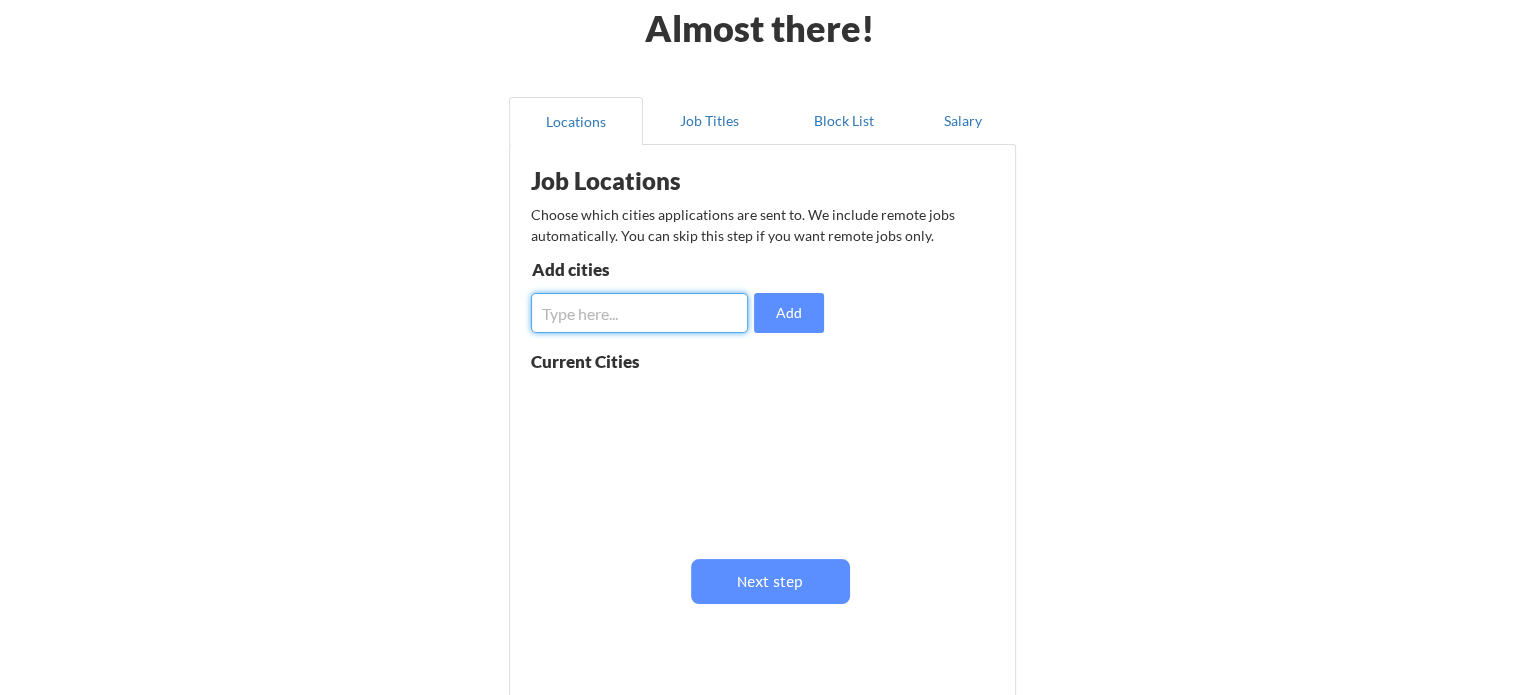click at bounding box center [639, 313] 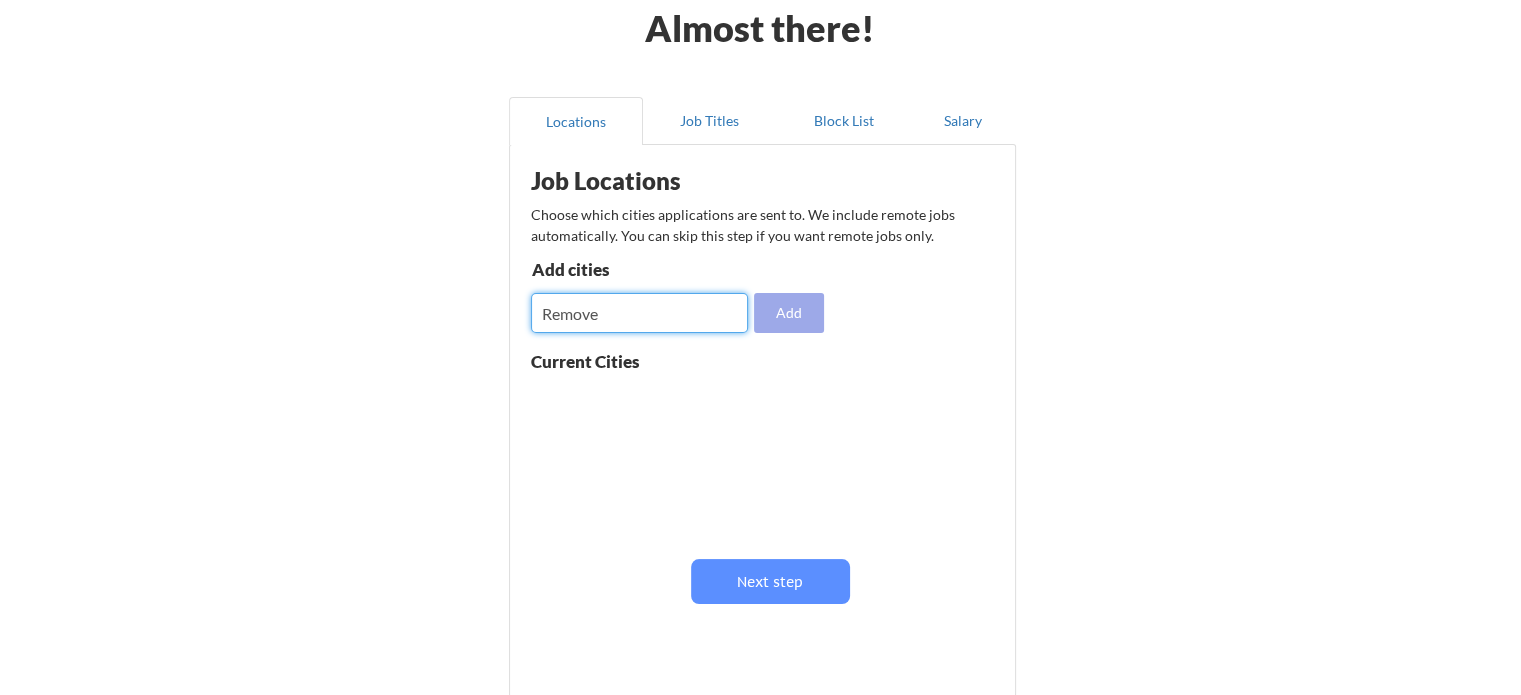 type on "Remove" 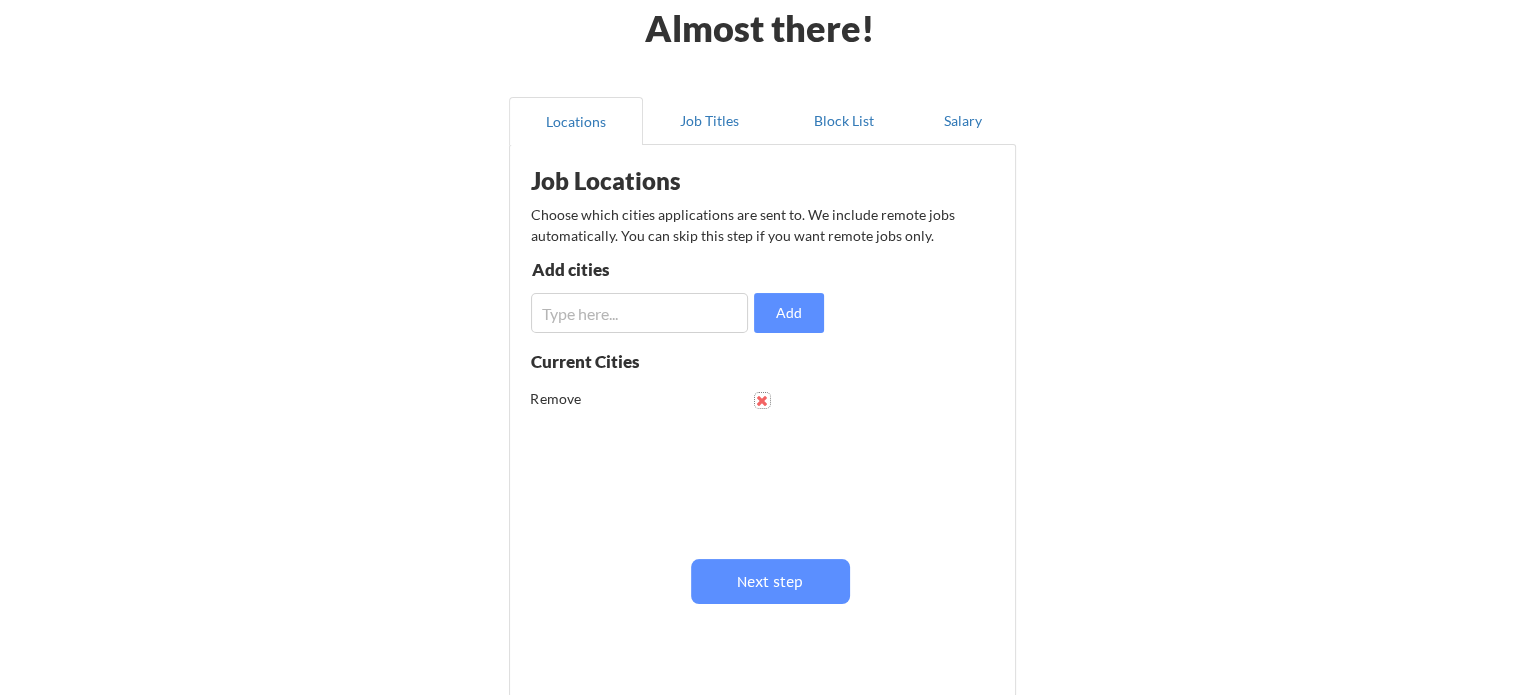 click at bounding box center (762, 400) 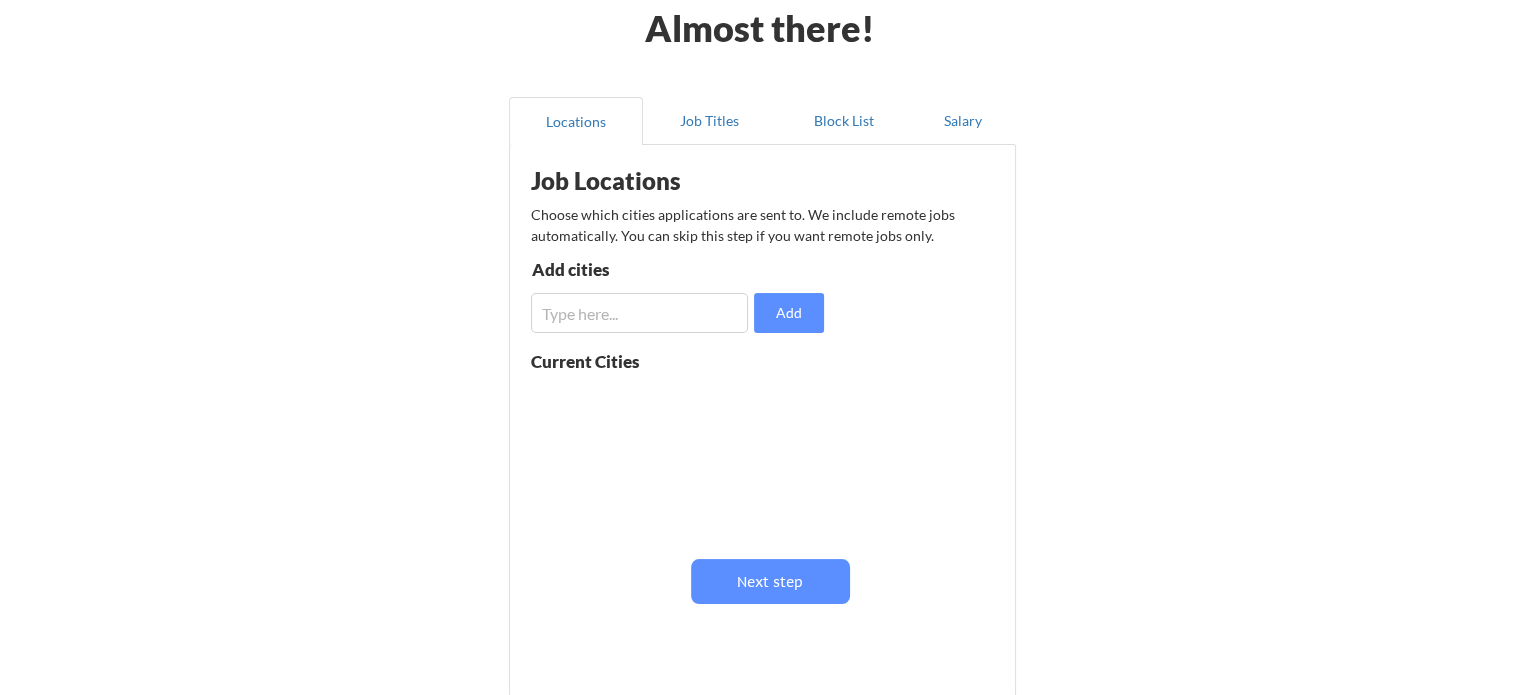 click at bounding box center [639, 313] 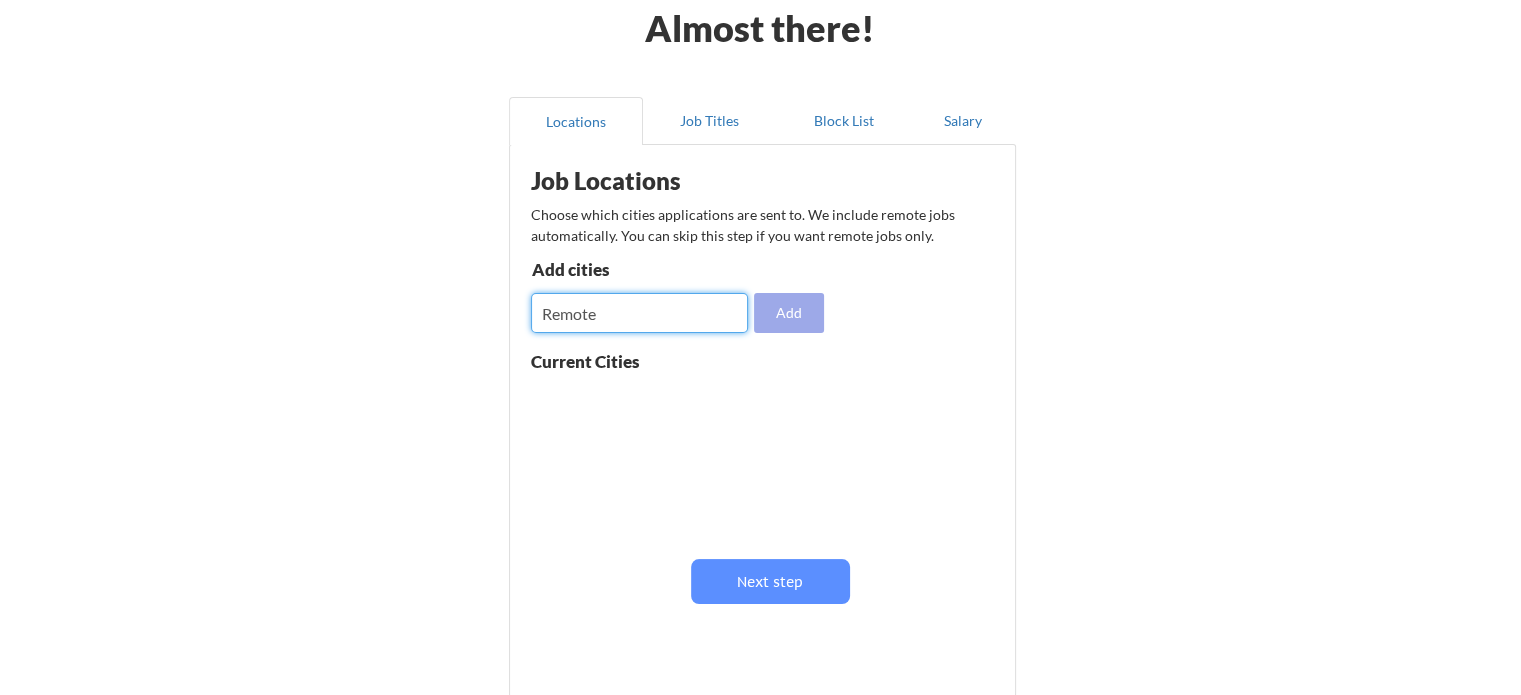 type on "Remote" 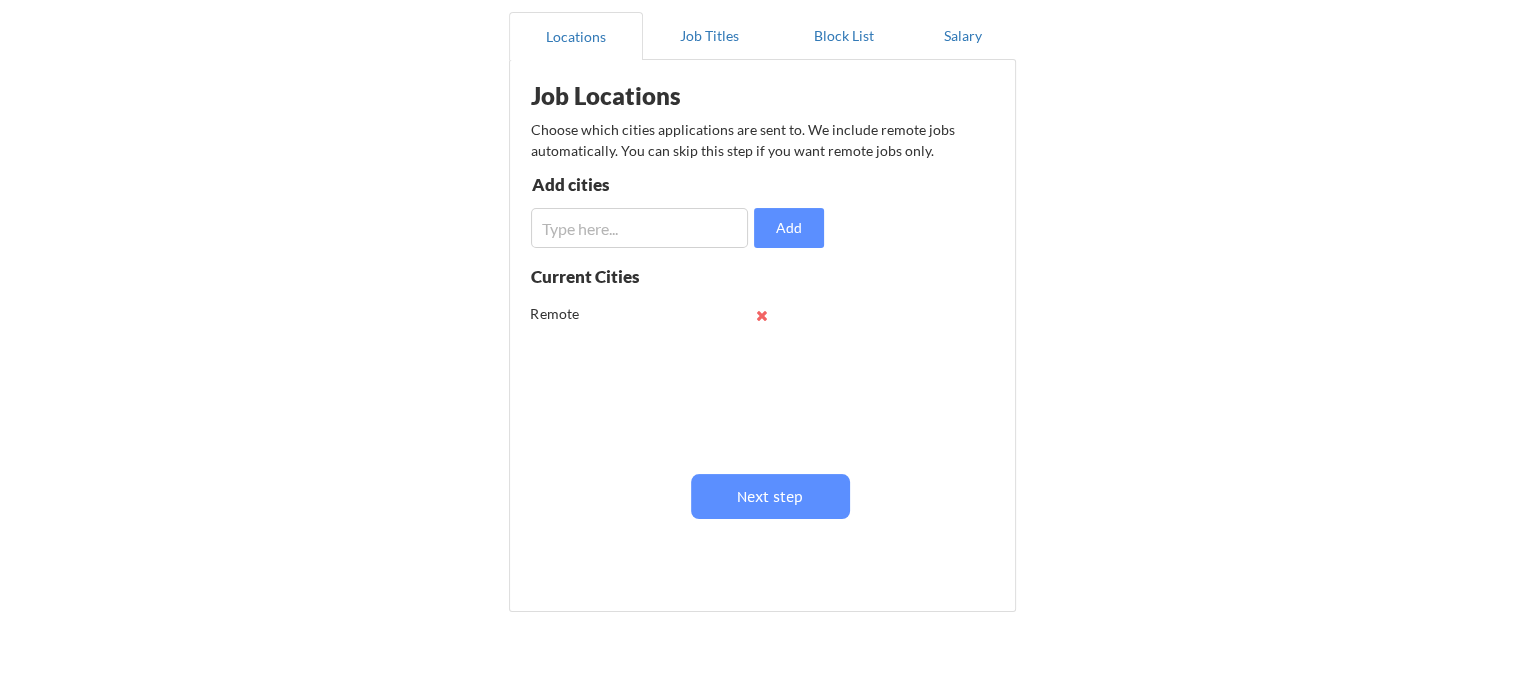 scroll, scrollTop: 284, scrollLeft: 0, axis: vertical 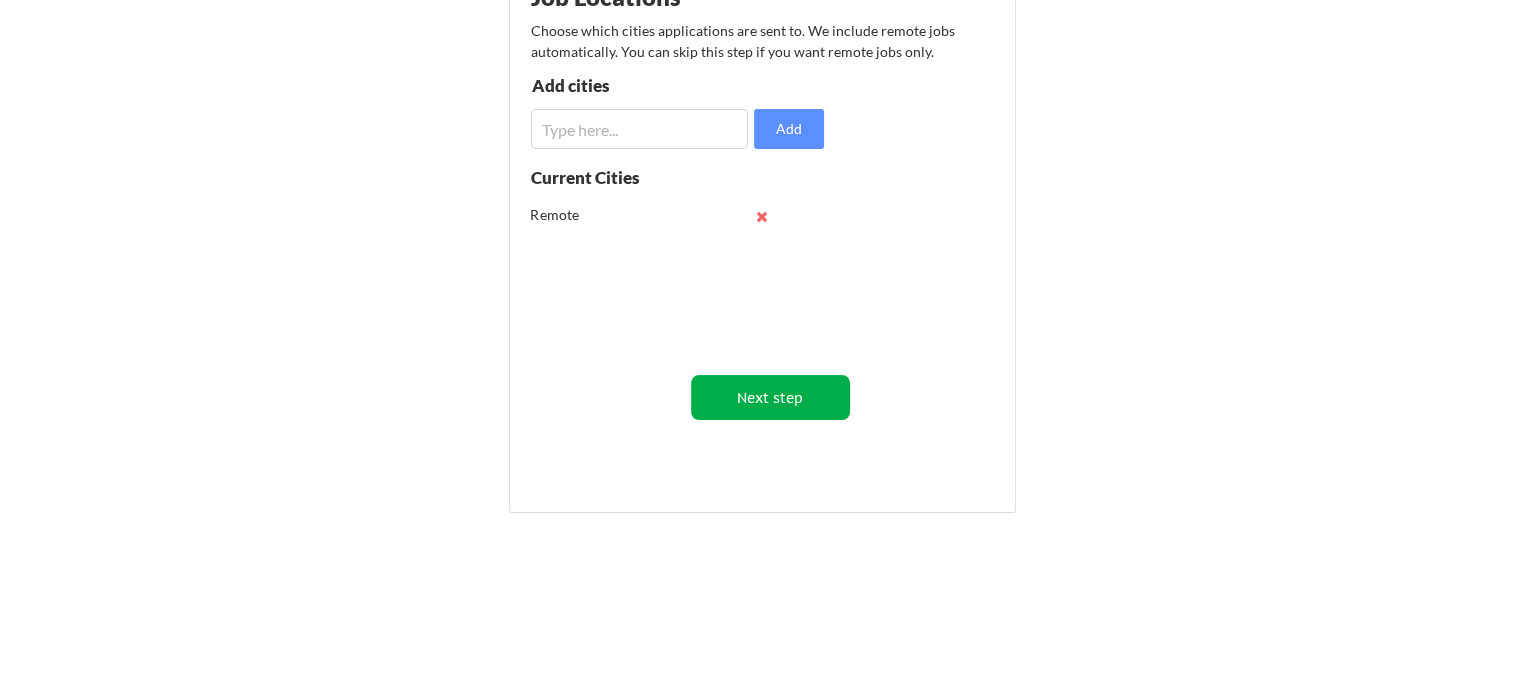 click on "Next step" at bounding box center [770, 397] 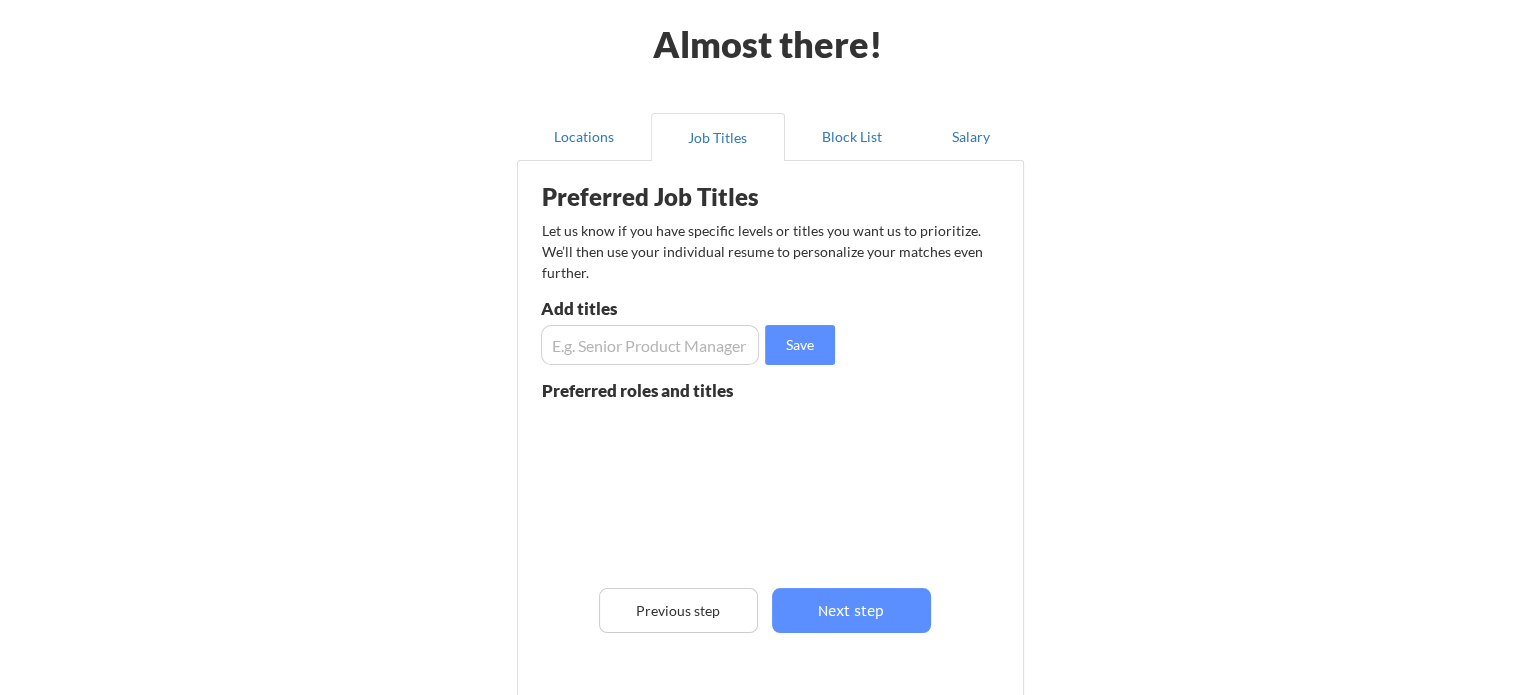 scroll, scrollTop: 184, scrollLeft: 0, axis: vertical 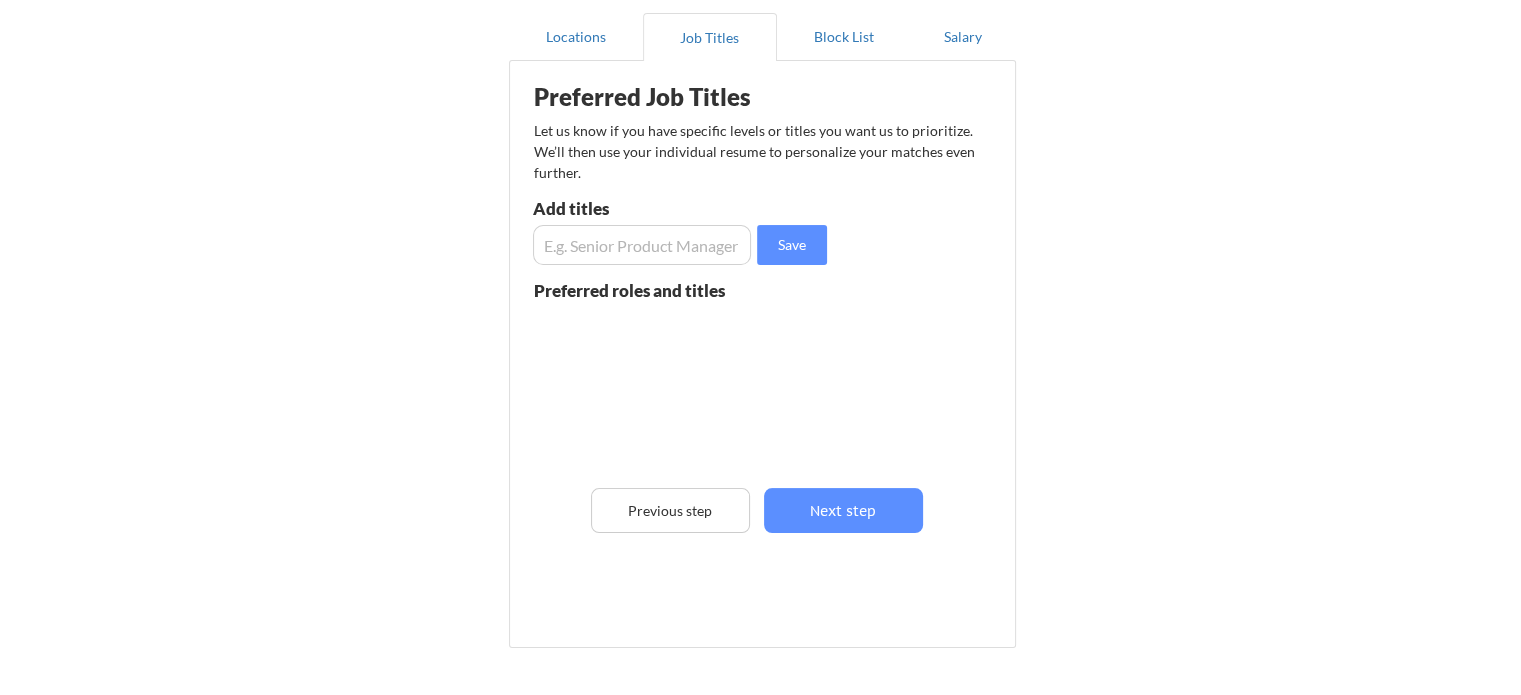 click at bounding box center (642, 245) 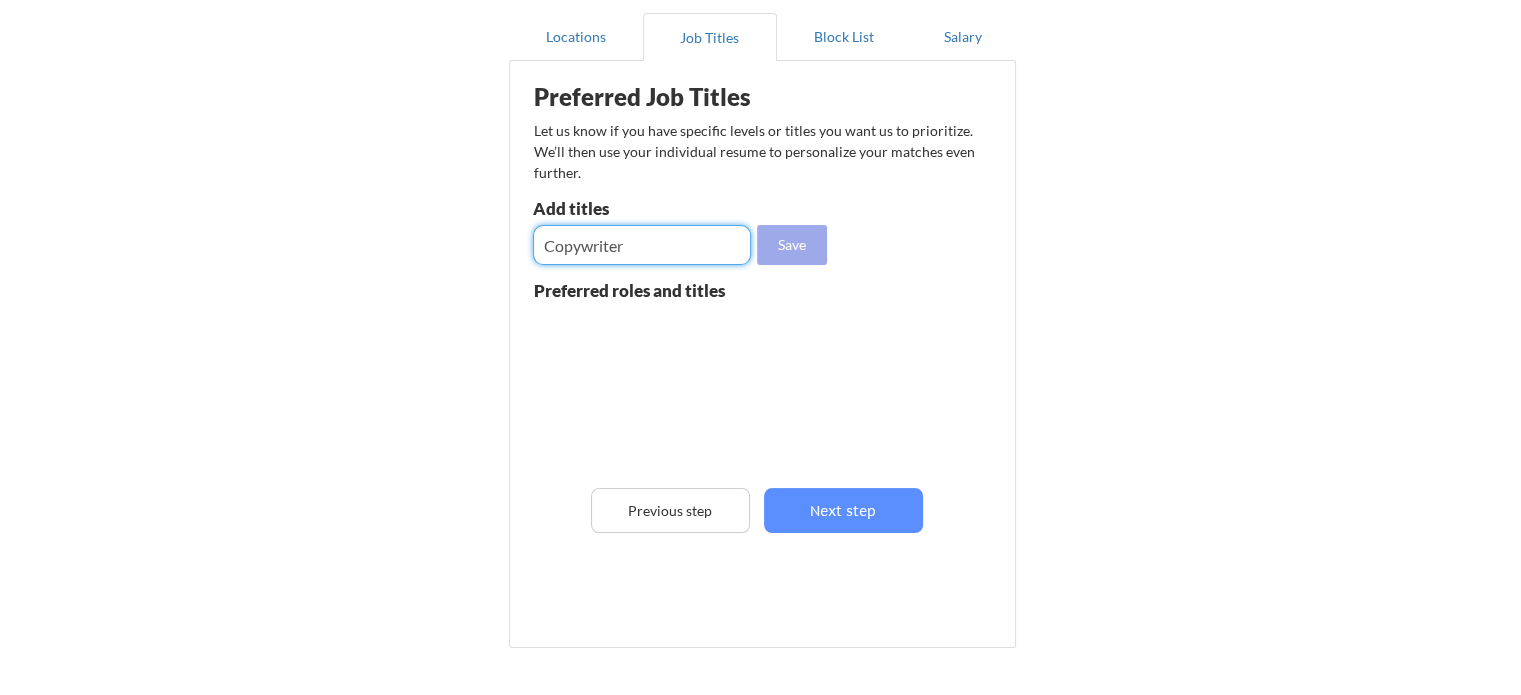 type on "Copywriter" 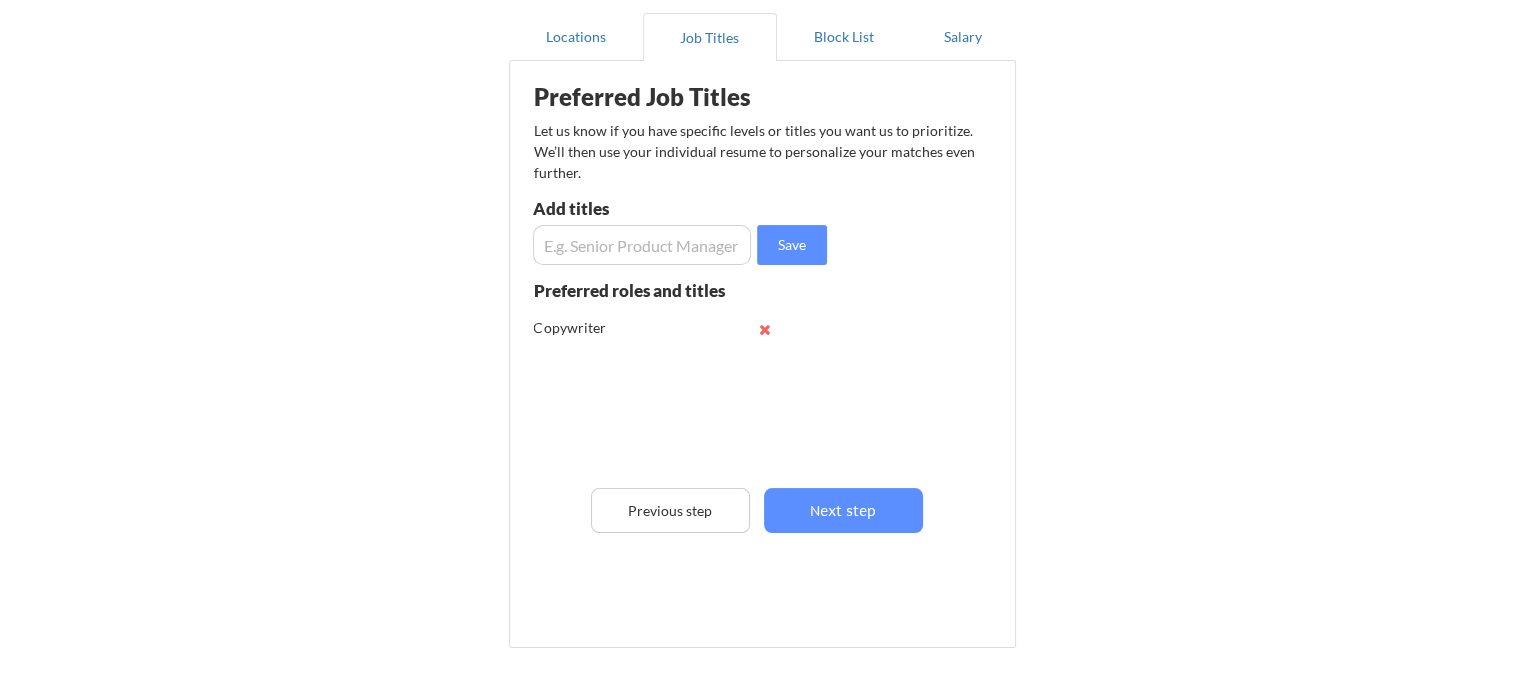 click at bounding box center [642, 245] 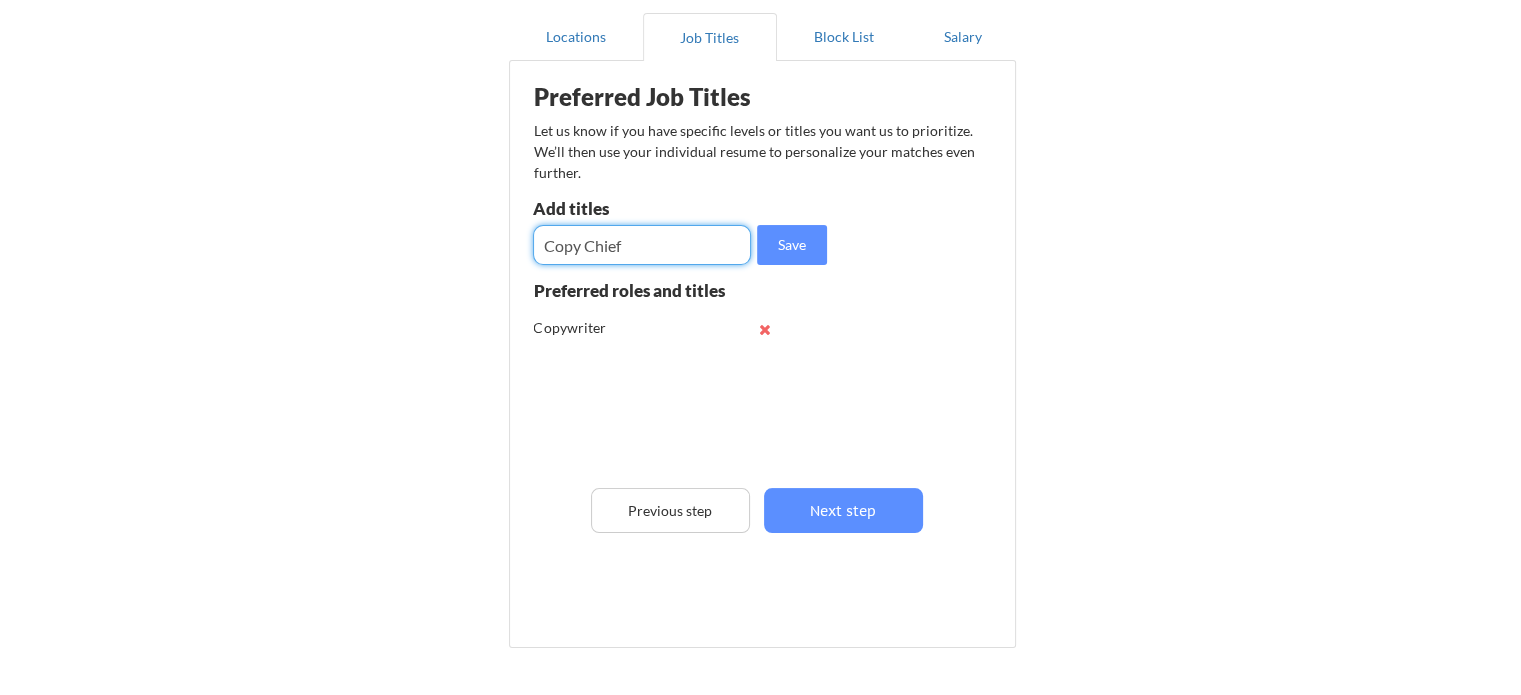 type on "Copy Chief" 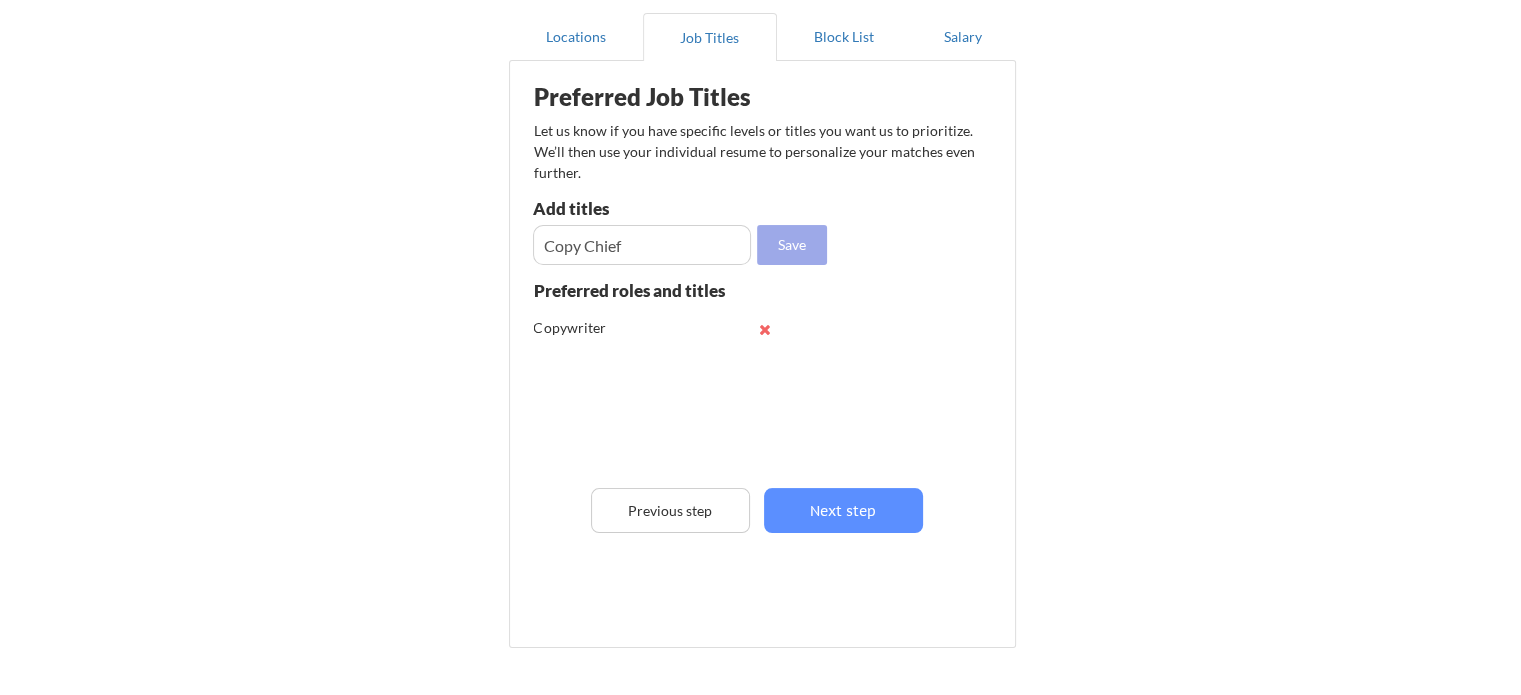 click on "Save" at bounding box center (792, 245) 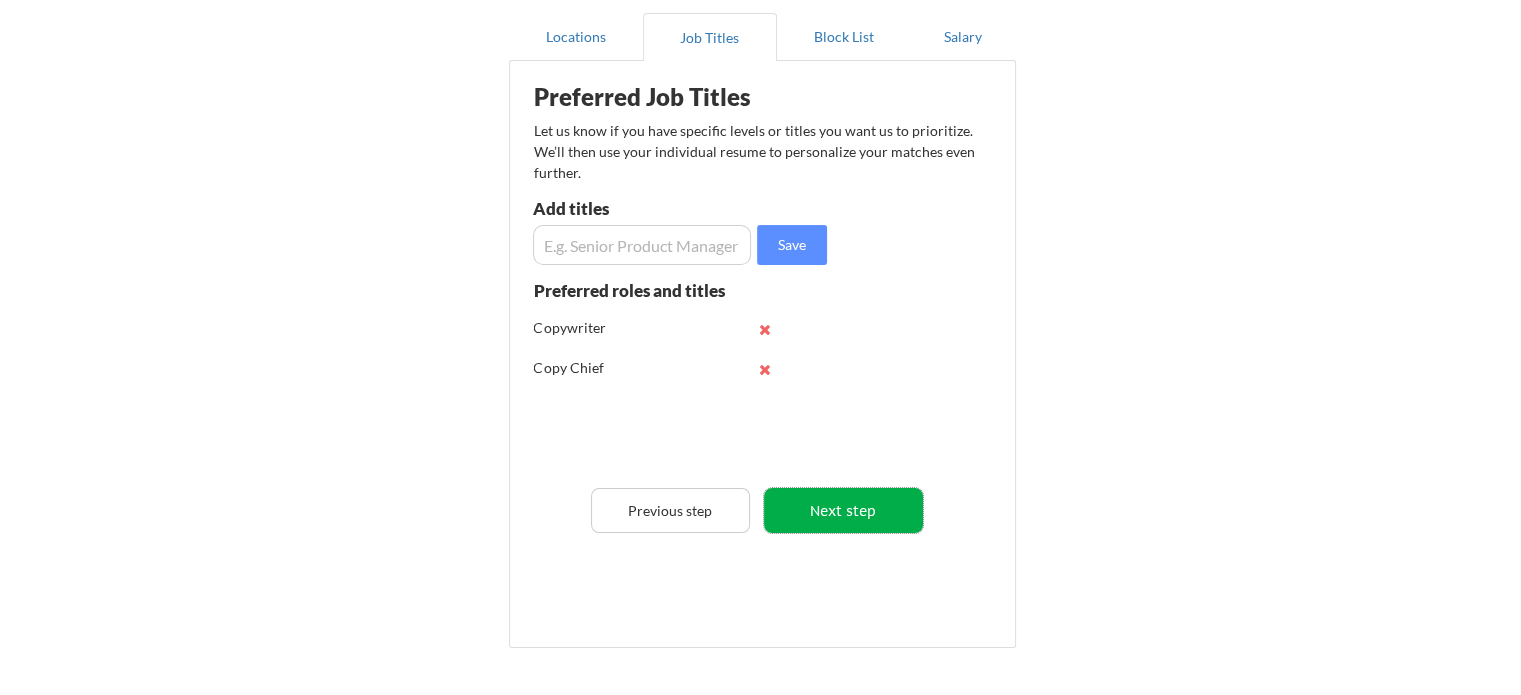 click on "Next step" at bounding box center (843, 510) 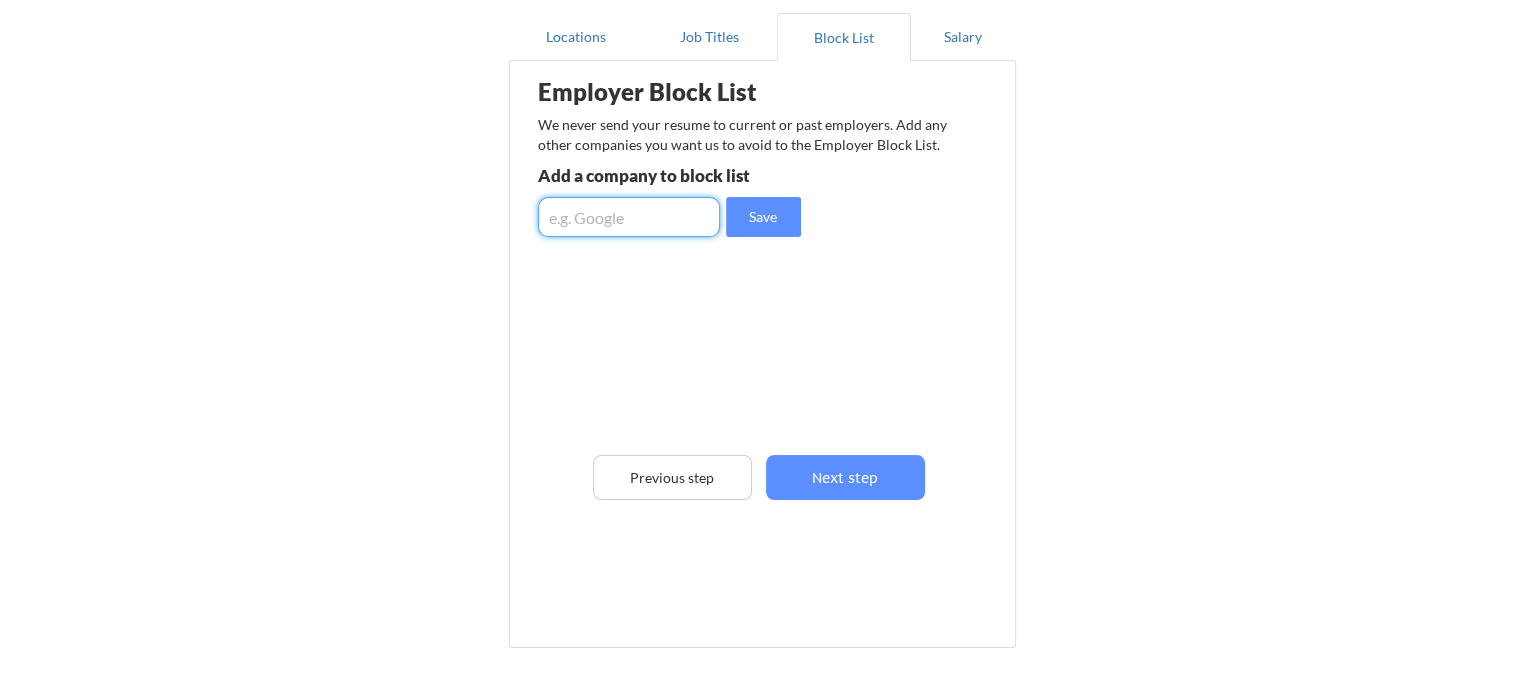 click at bounding box center (629, 217) 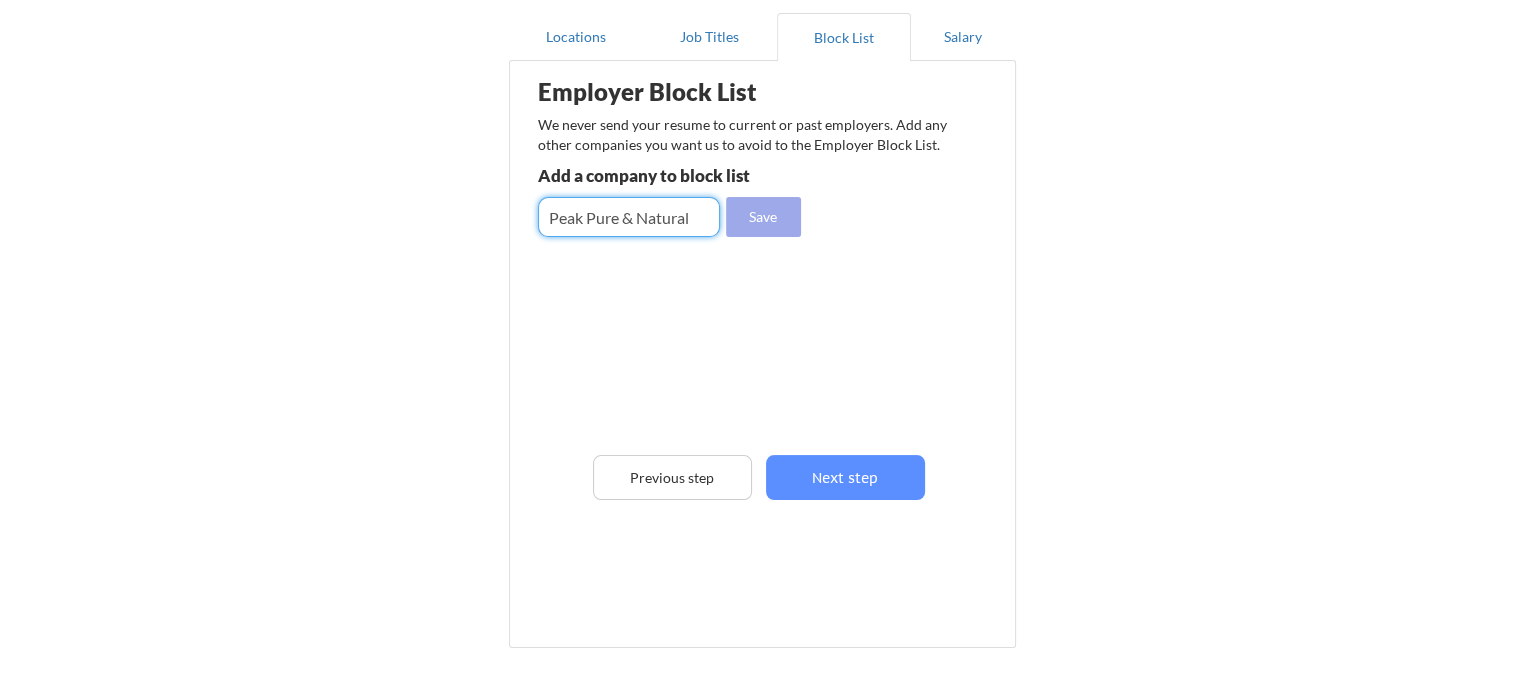type on "Peak Pure & Natural" 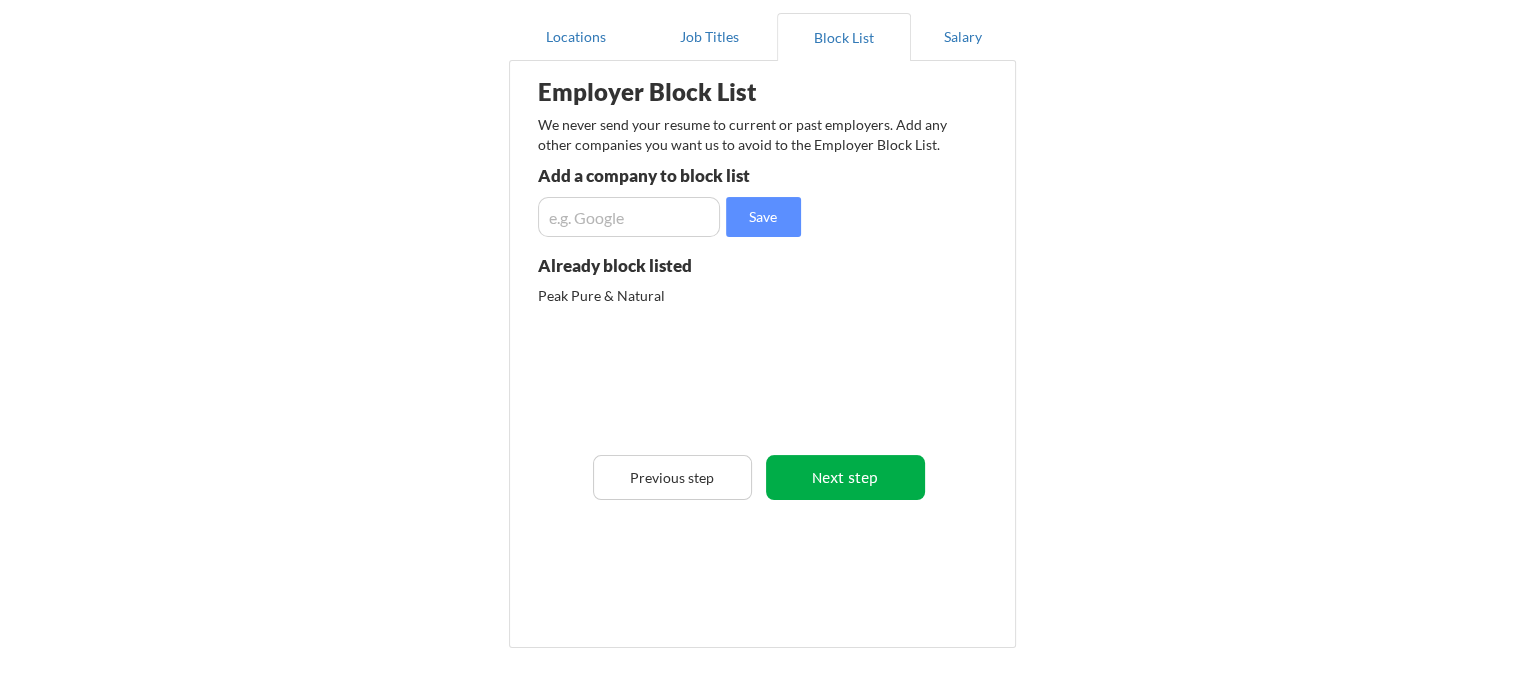 click on "Next step" at bounding box center [845, 477] 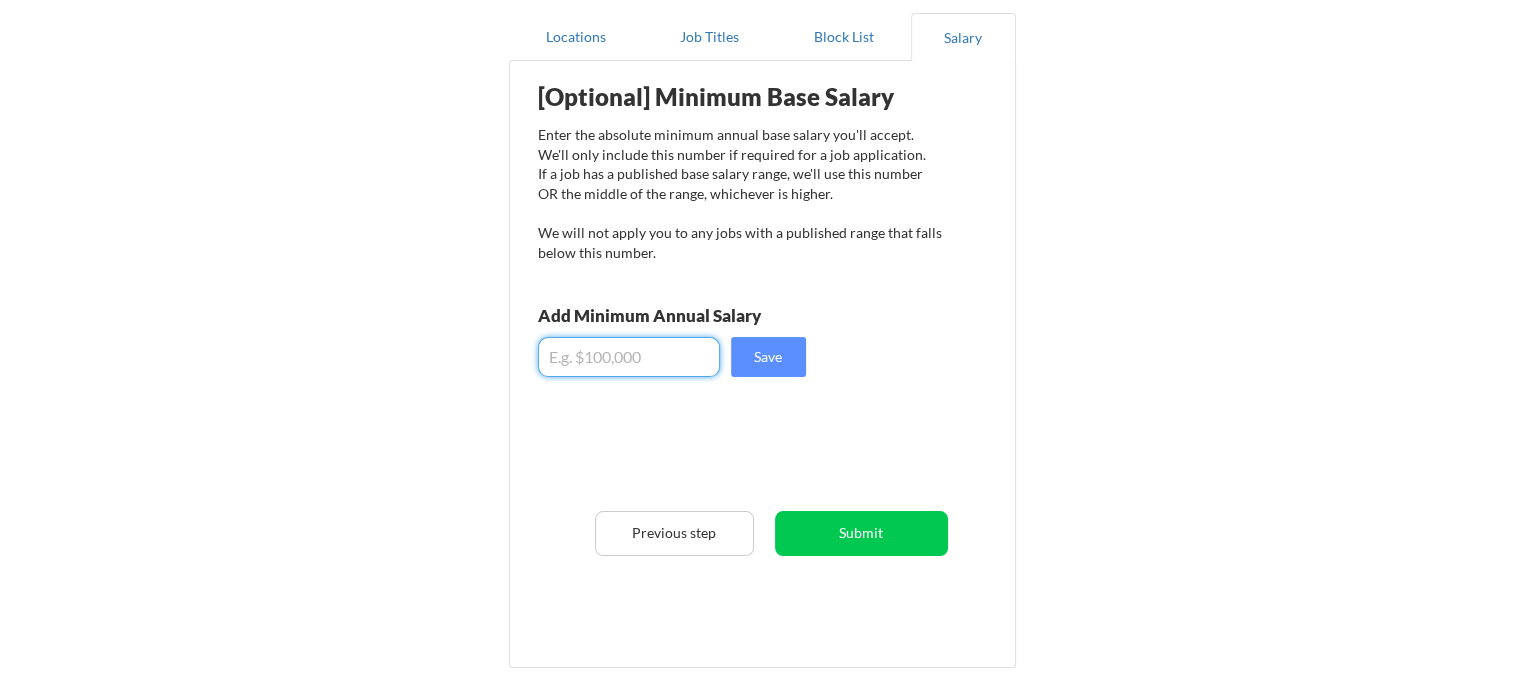 click at bounding box center [629, 357] 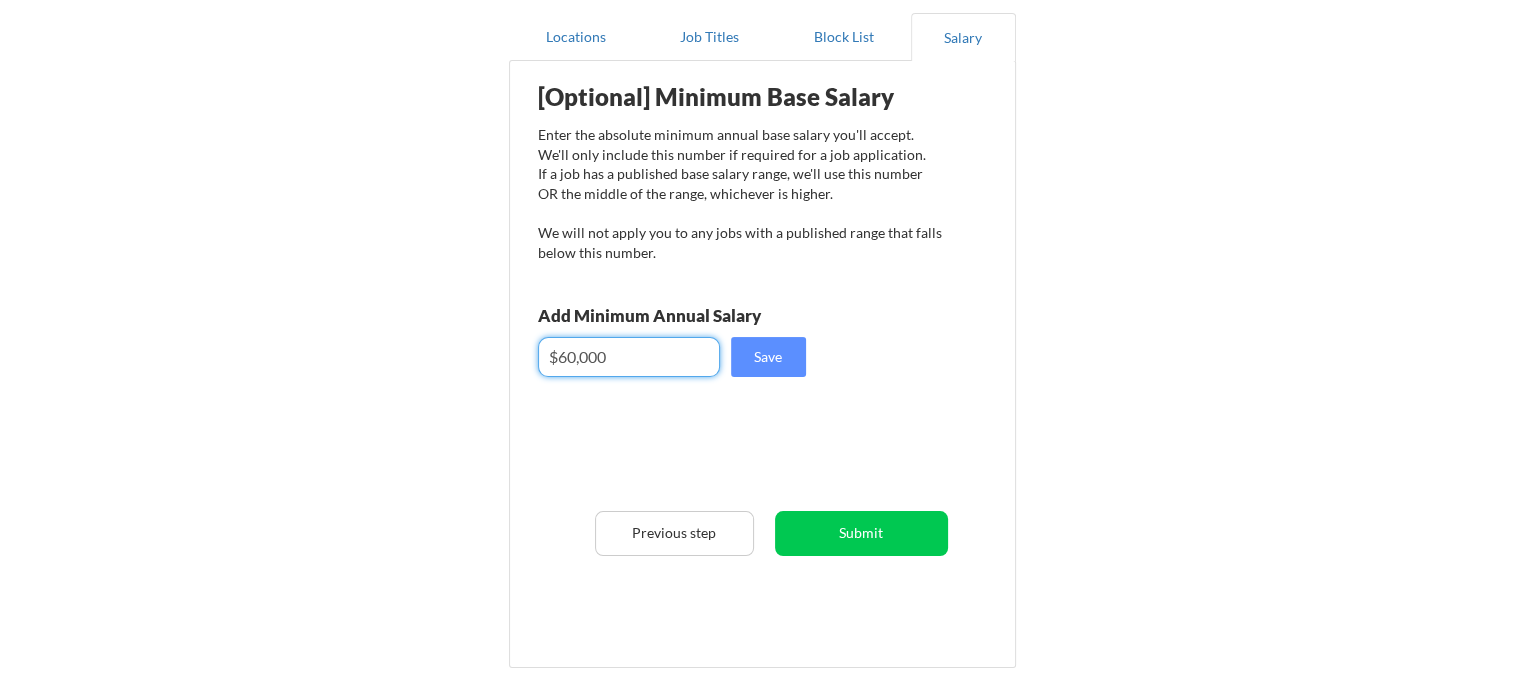 click at bounding box center (629, 357) 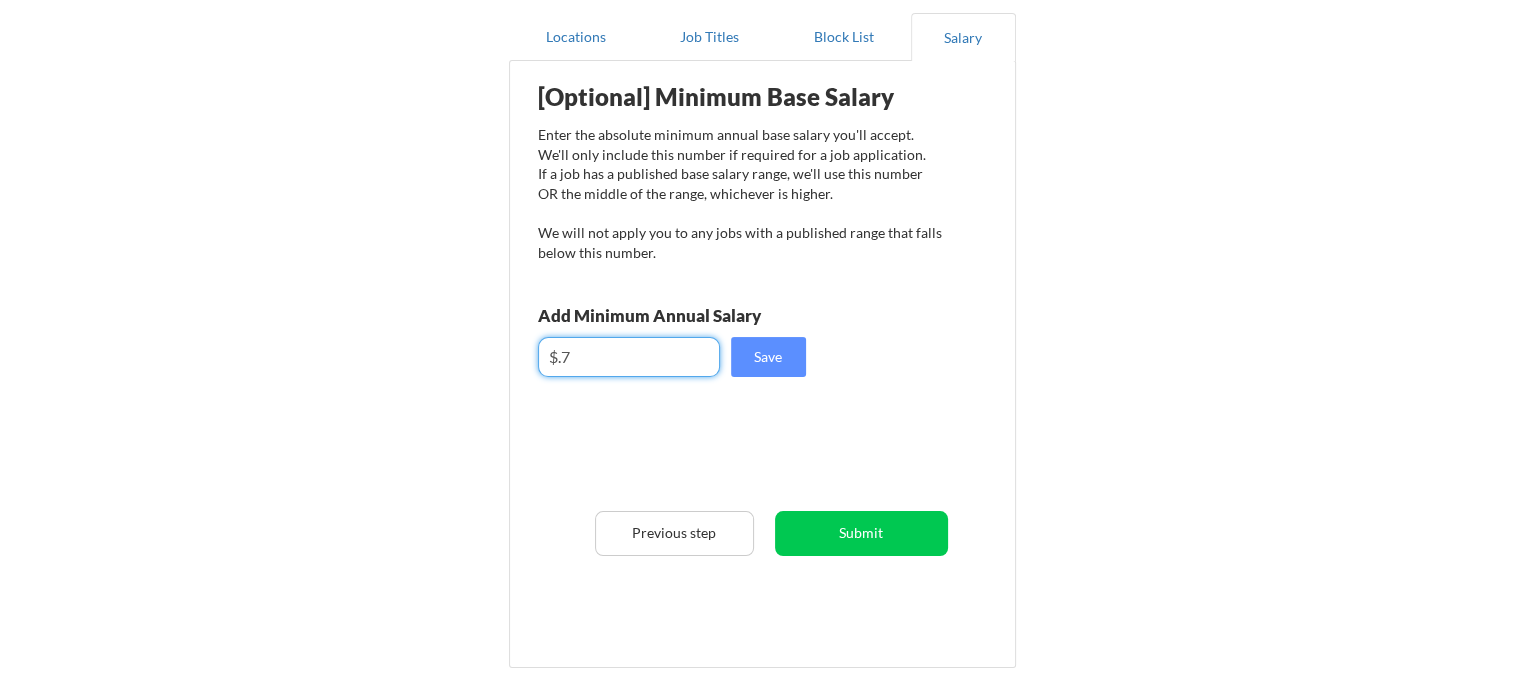 type on "$." 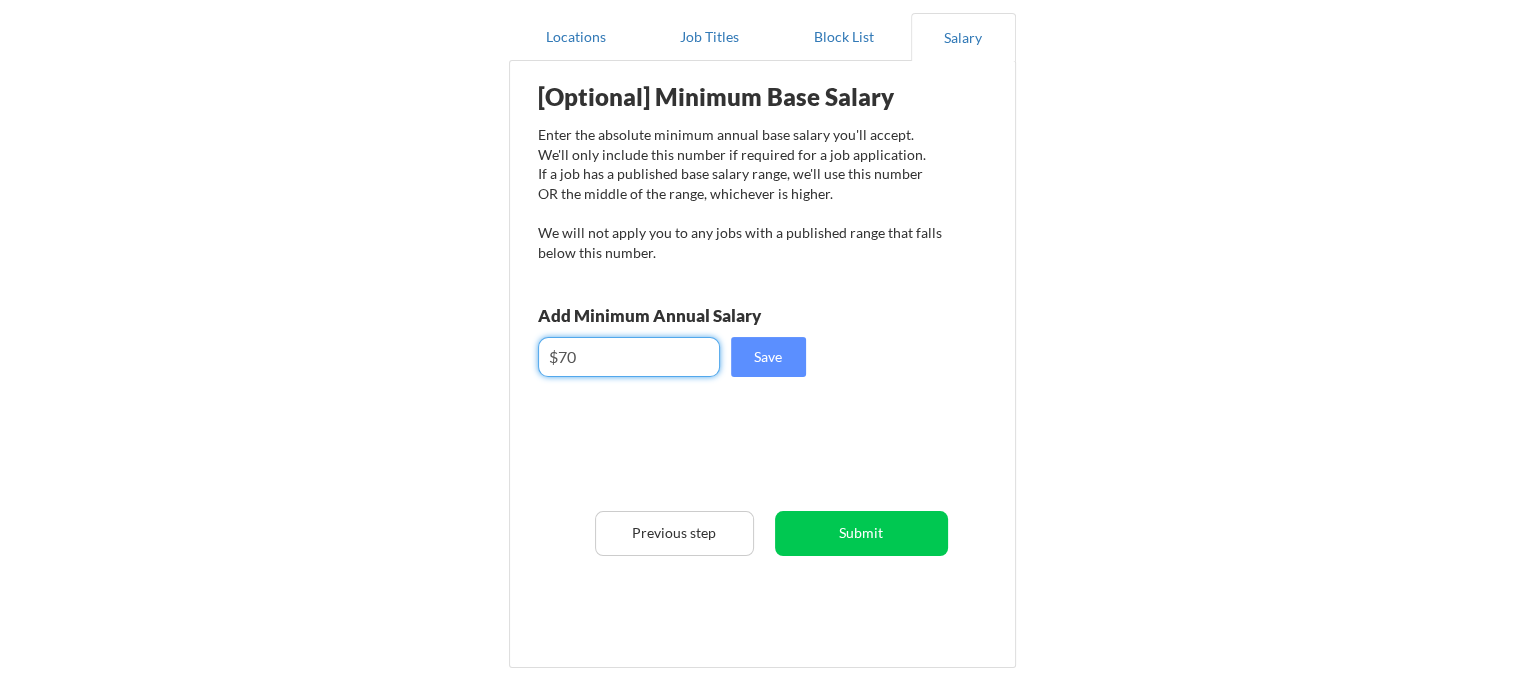 type on "$7" 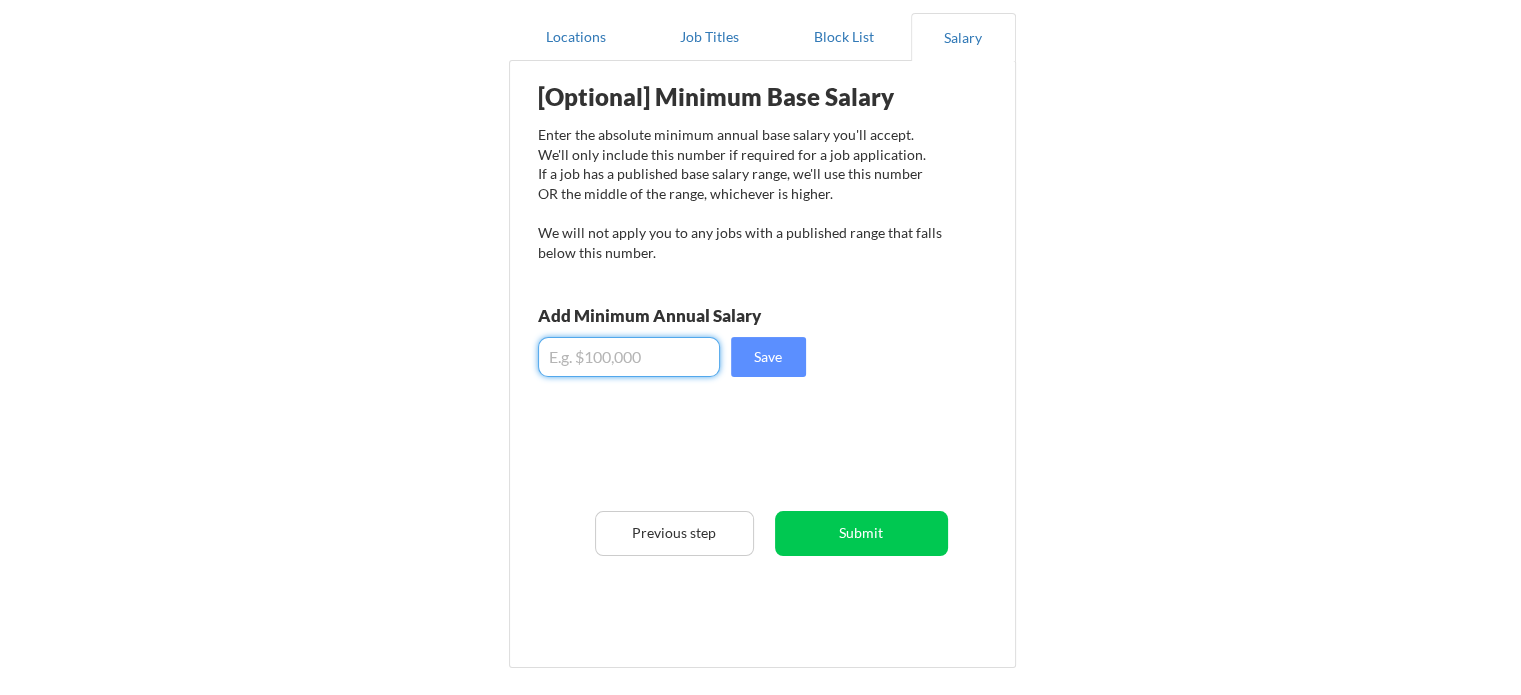 type 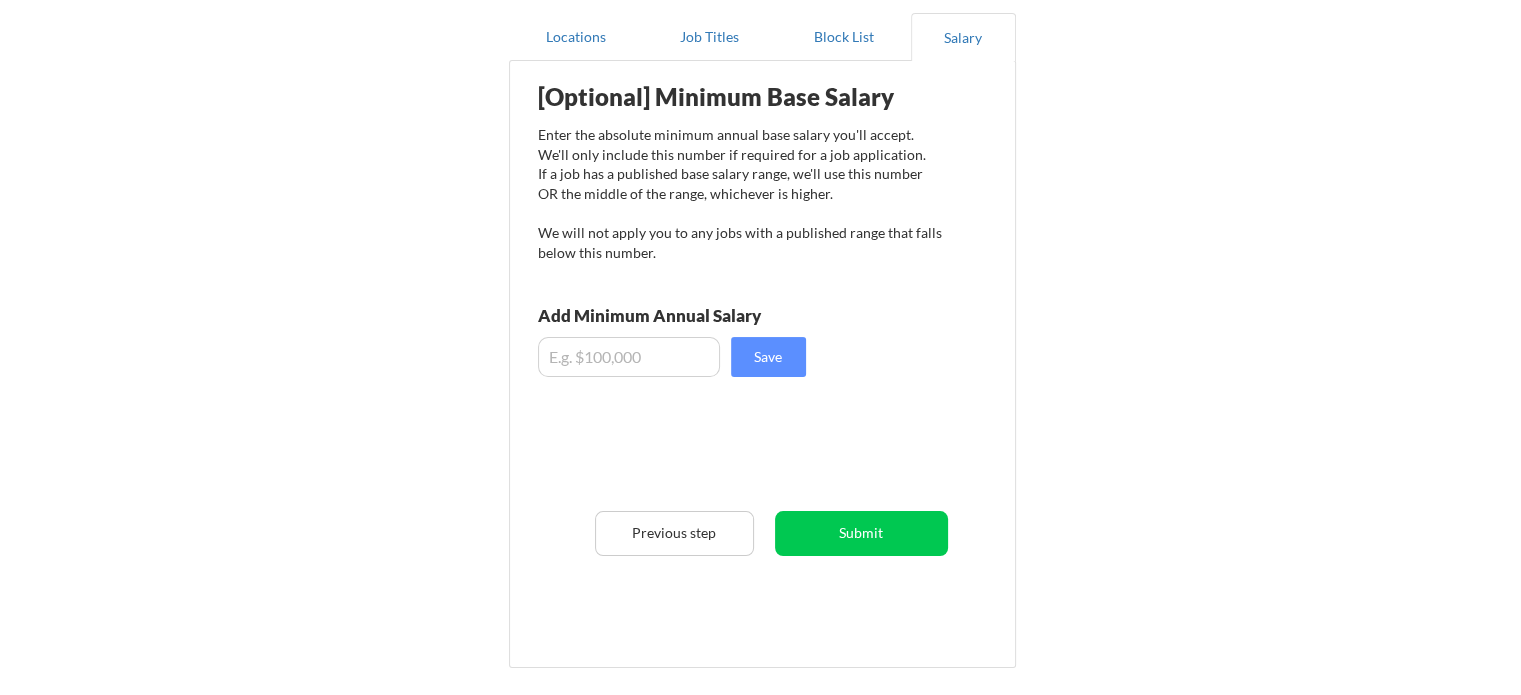 click on "[Optional] Minimum Base Salary Enter the absolute minimum annual base salary you'll accept. We'll only include this number if required for a job application.
If a job has a published base salary range, we'll use this number OR the middle of the range, whichever is higher. We will not apply you to any jobs with a published range that falls below this number. Add Minimum Annual Salary Save Previous step Submit" at bounding box center [766, 357] 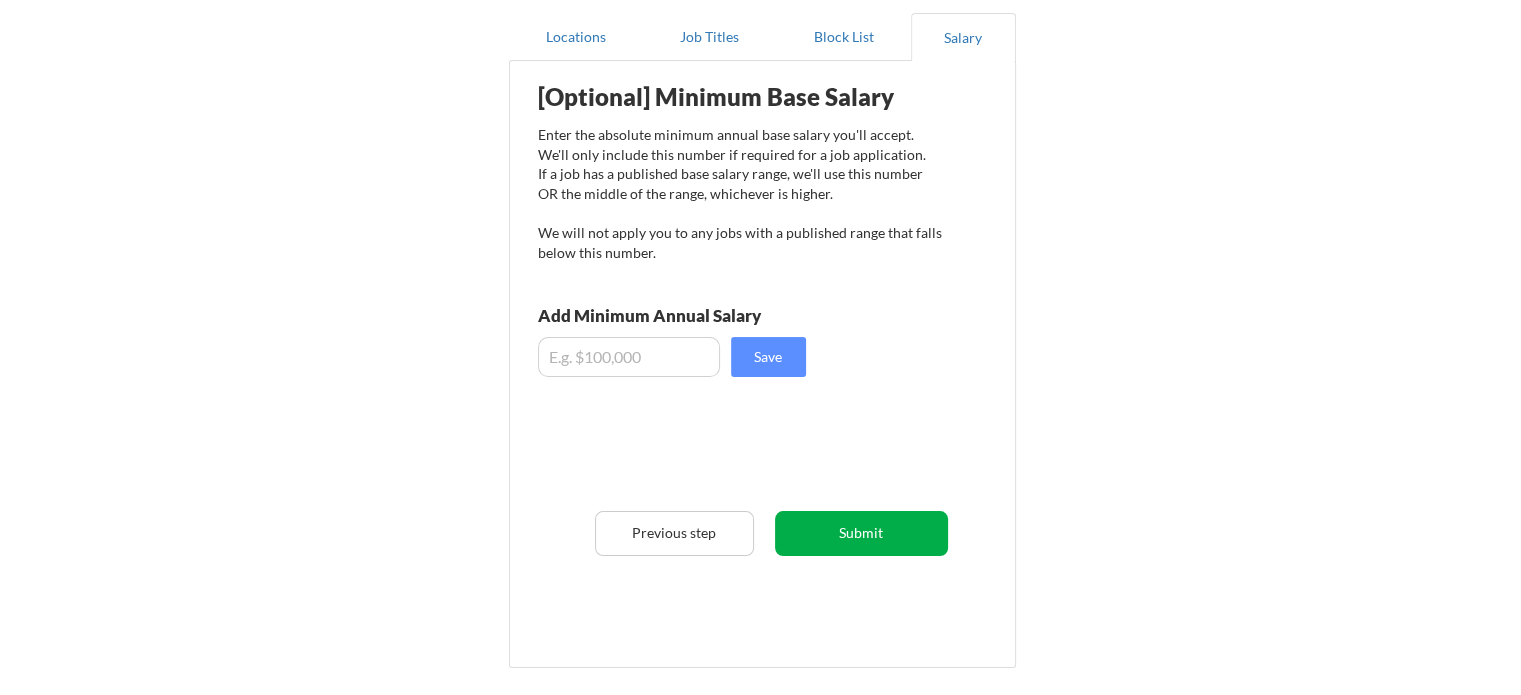 click on "Submit" at bounding box center [861, 533] 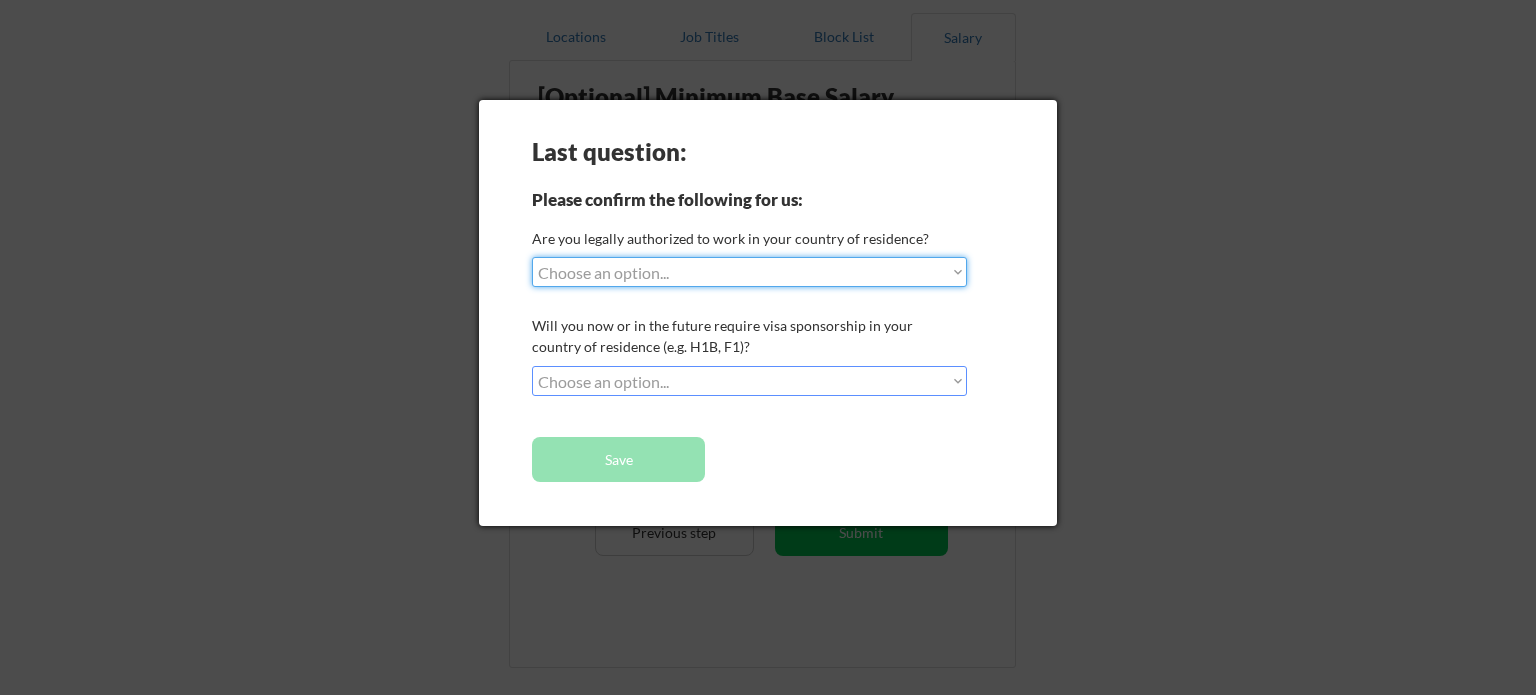 click on "Choose an option... Yes, I am a US Citizen Yes, I am a Canadian Citizen Yes, I am a US Green Card Holder Yes, I am an Other Permanent Resident Yes, I am here on a visa (H1B, OPT, etc.) No, I am not (yet) authorized" at bounding box center [749, 272] 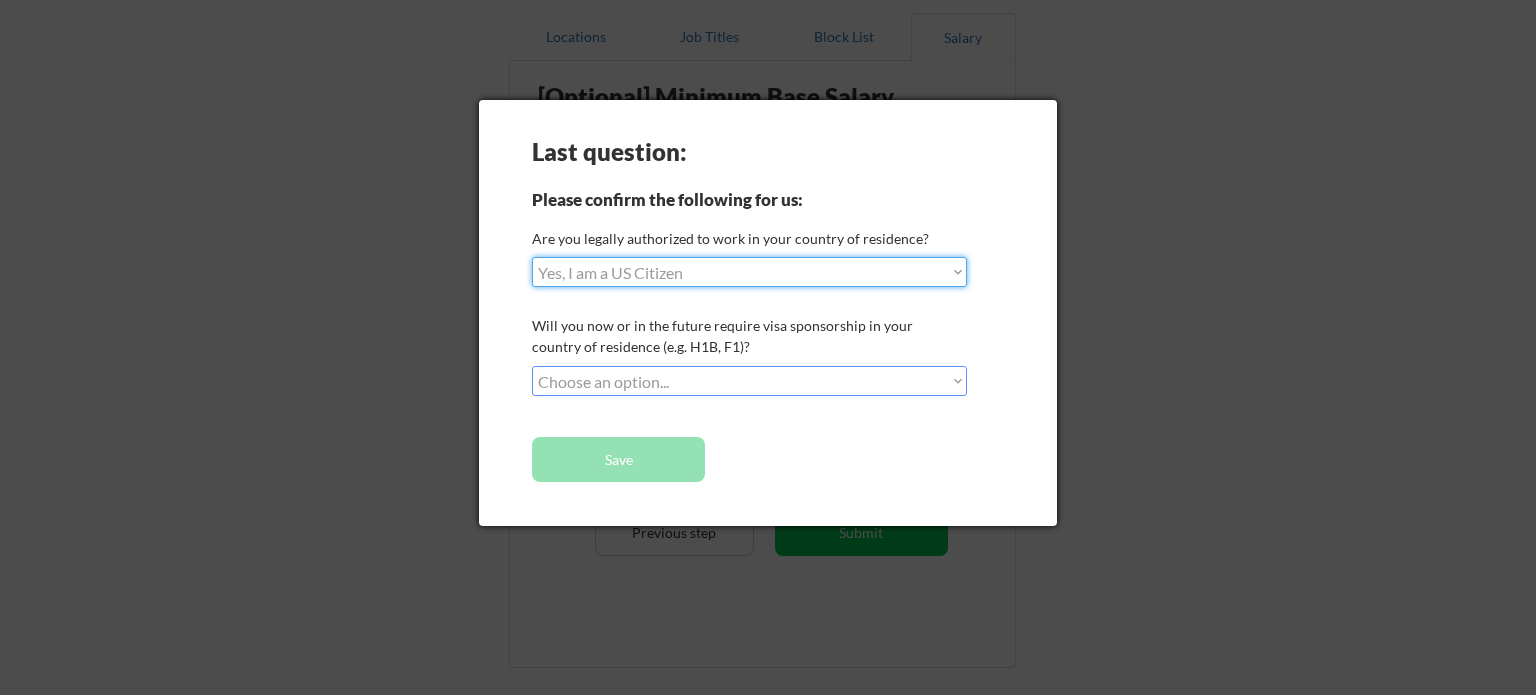 click on "Choose an option... Yes, I am a US Citizen Yes, I am a Canadian Citizen Yes, I am a US Green Card Holder Yes, I am an Other Permanent Resident Yes, I am here on a visa (H1B, OPT, etc.) No, I am not (yet) authorized" at bounding box center (749, 272) 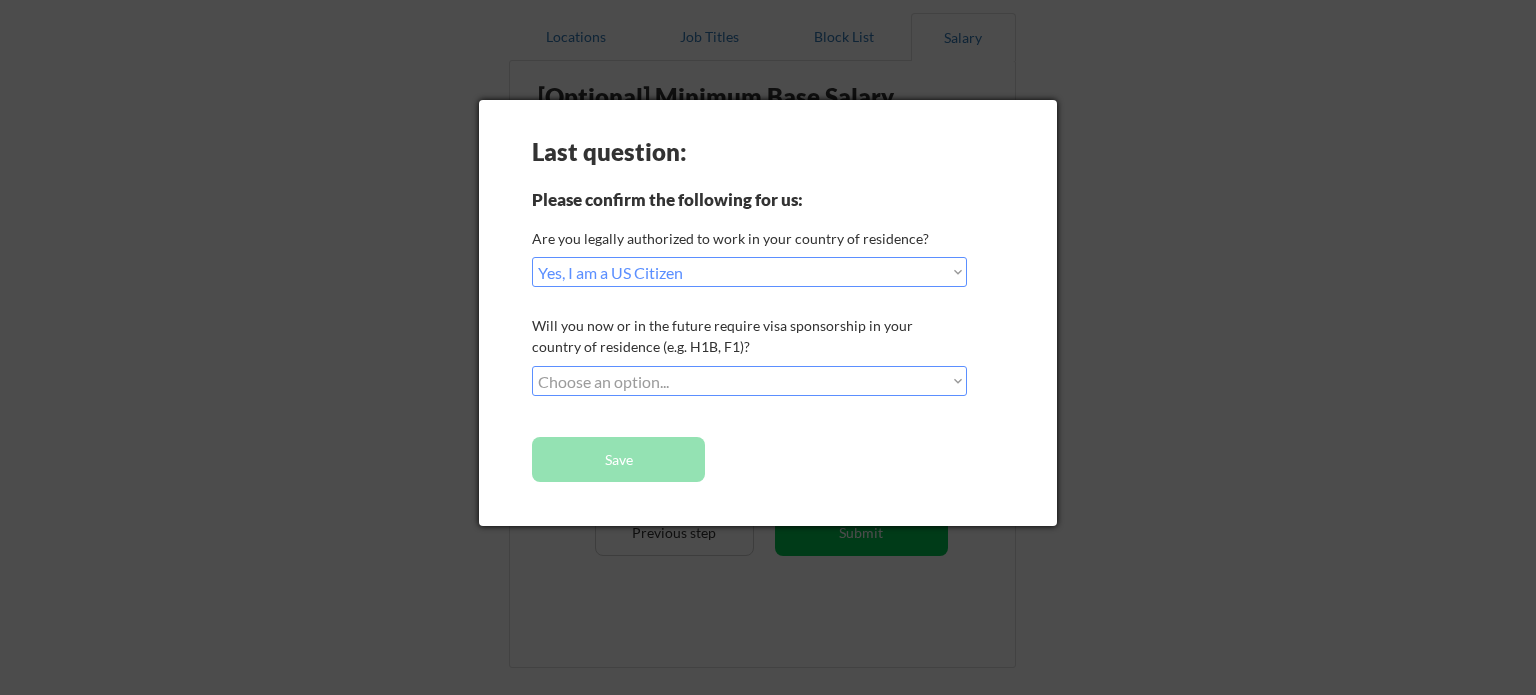 click on "Choose an option... No, I will not need sponsorship Yes, I will need sponsorship" at bounding box center [749, 381] 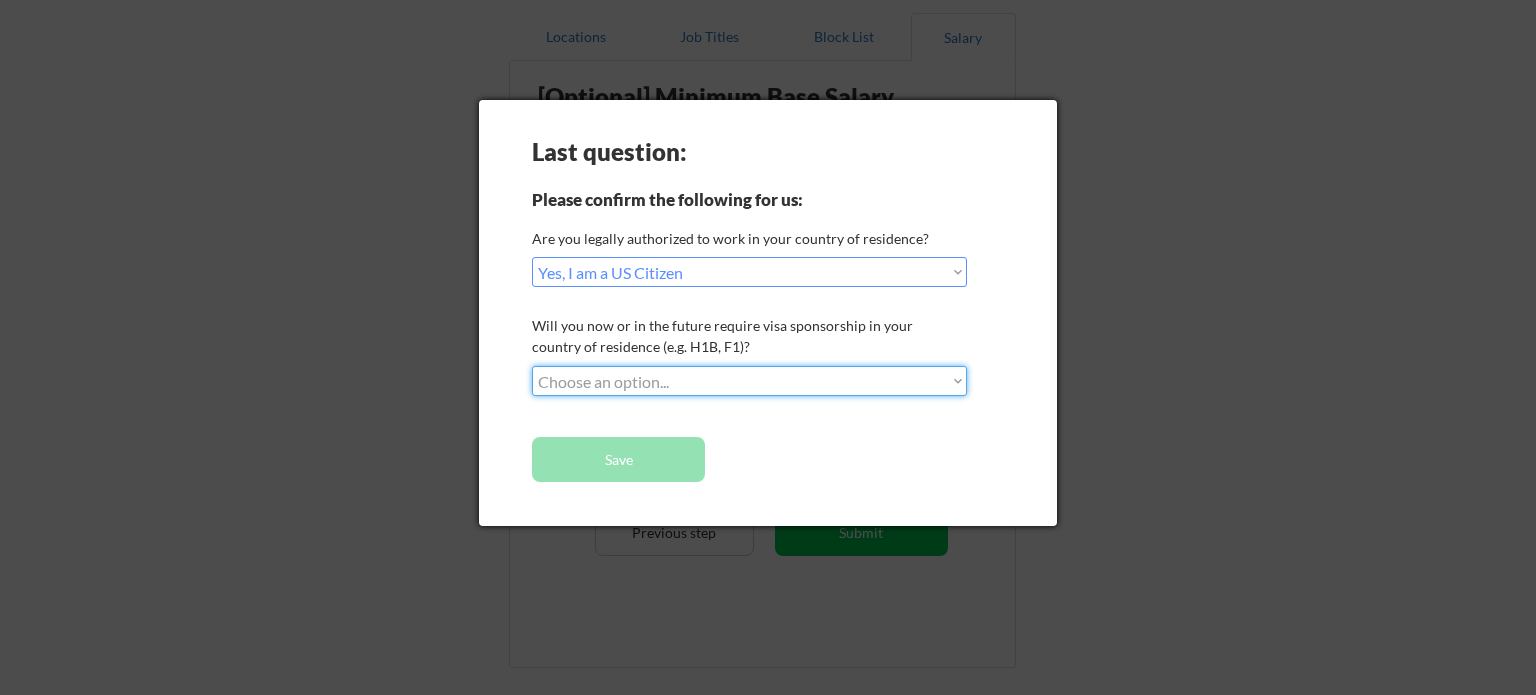 select on ""no__i_will_not_need_sponsorship"" 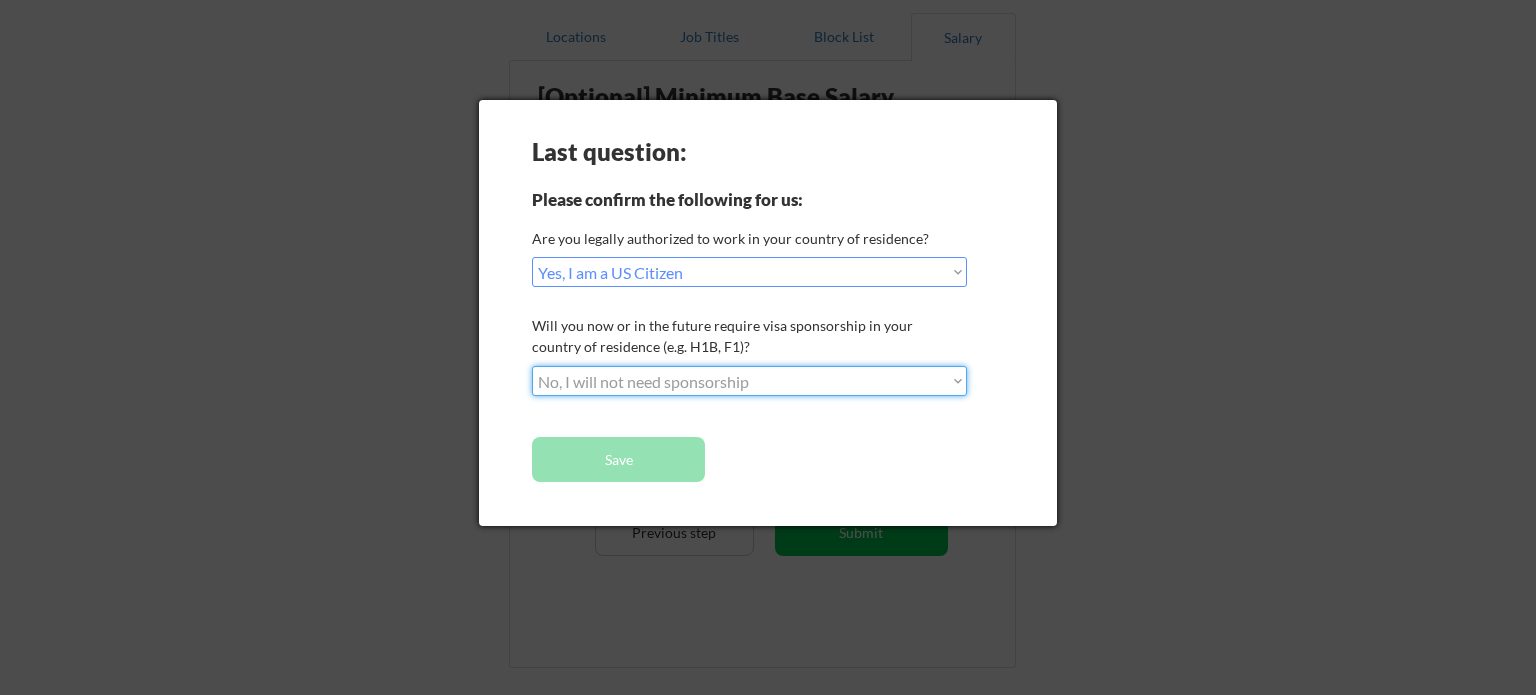 click on "Choose an option... No, I will not need sponsorship Yes, I will need sponsorship" at bounding box center (749, 381) 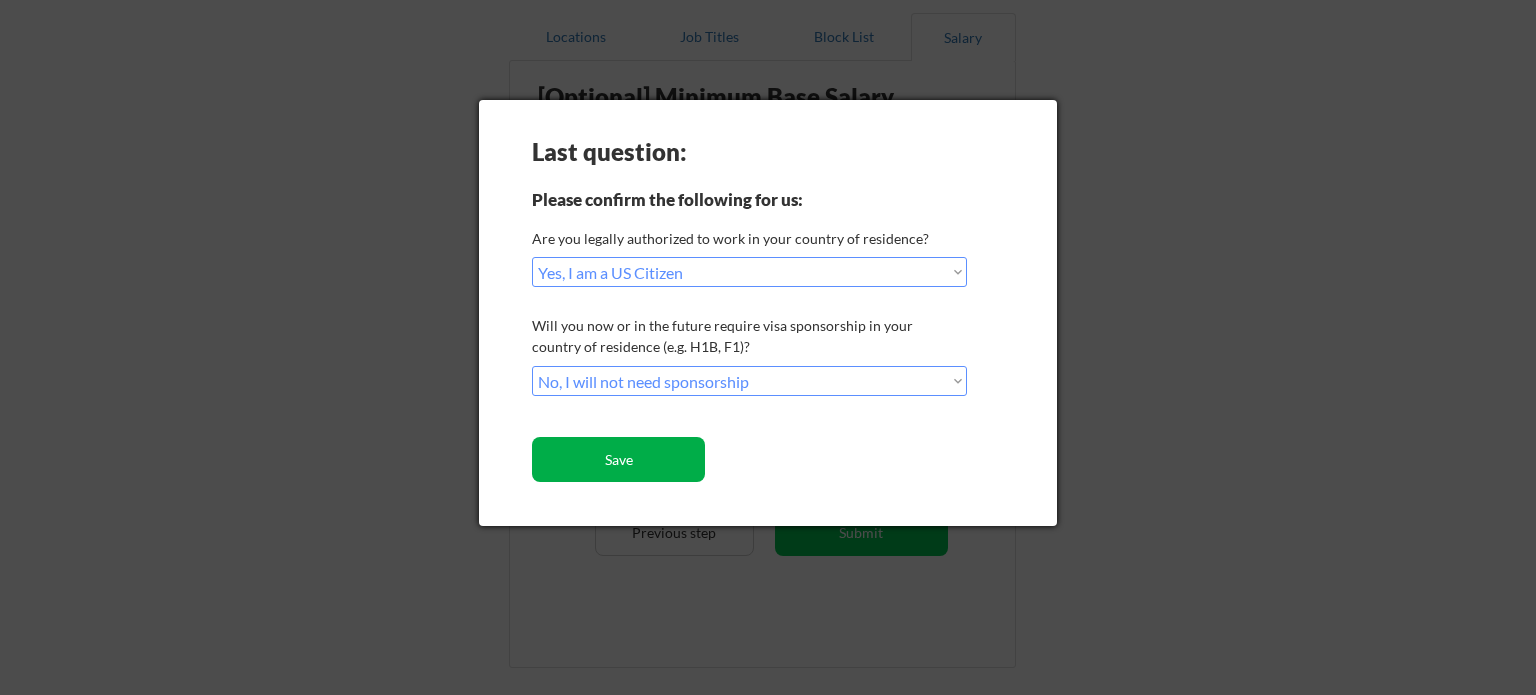 click on "Save" at bounding box center (618, 459) 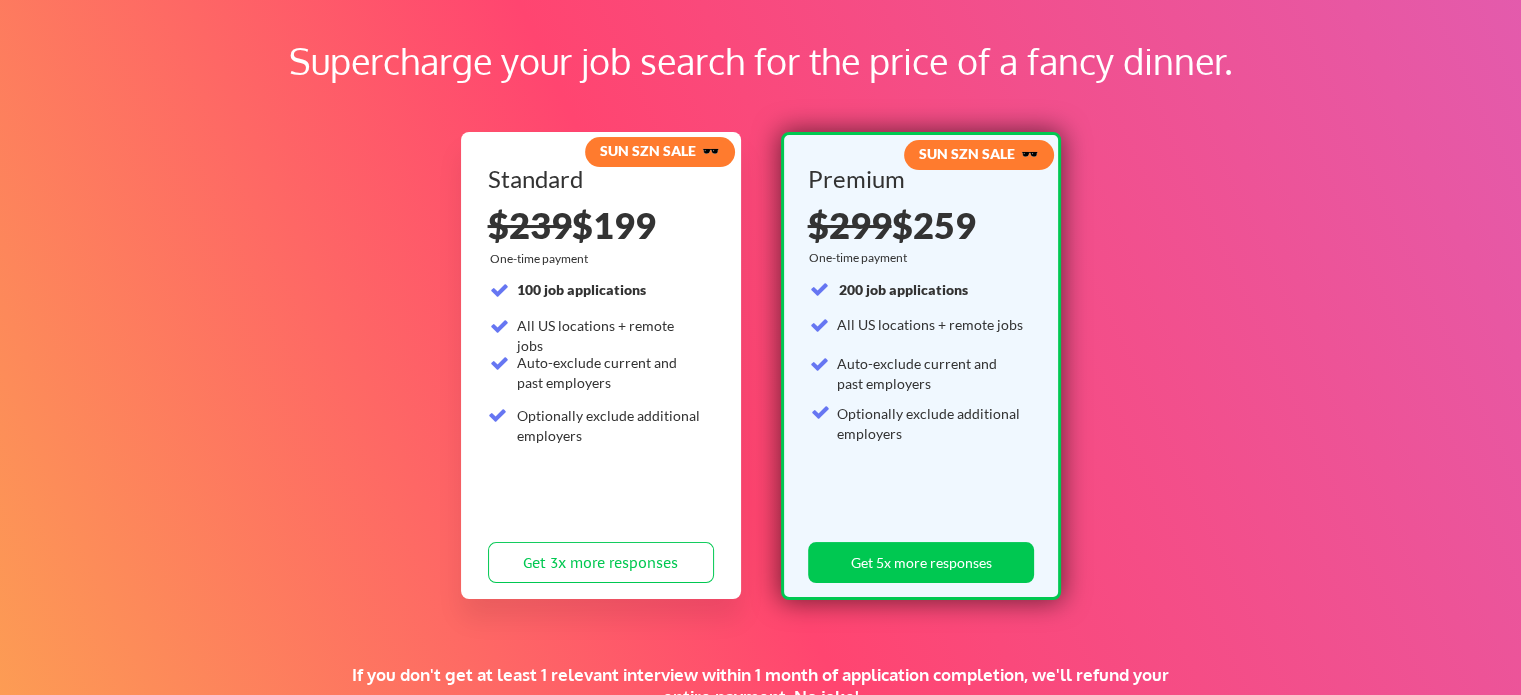 scroll, scrollTop: 0, scrollLeft: 0, axis: both 